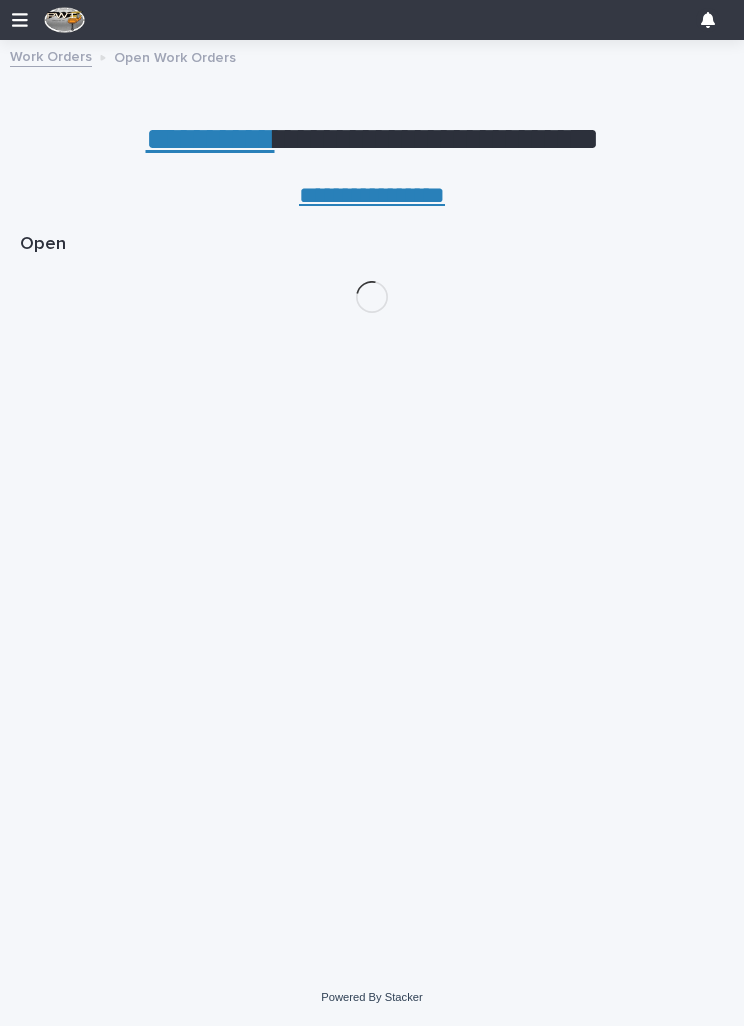 scroll, scrollTop: 0, scrollLeft: 0, axis: both 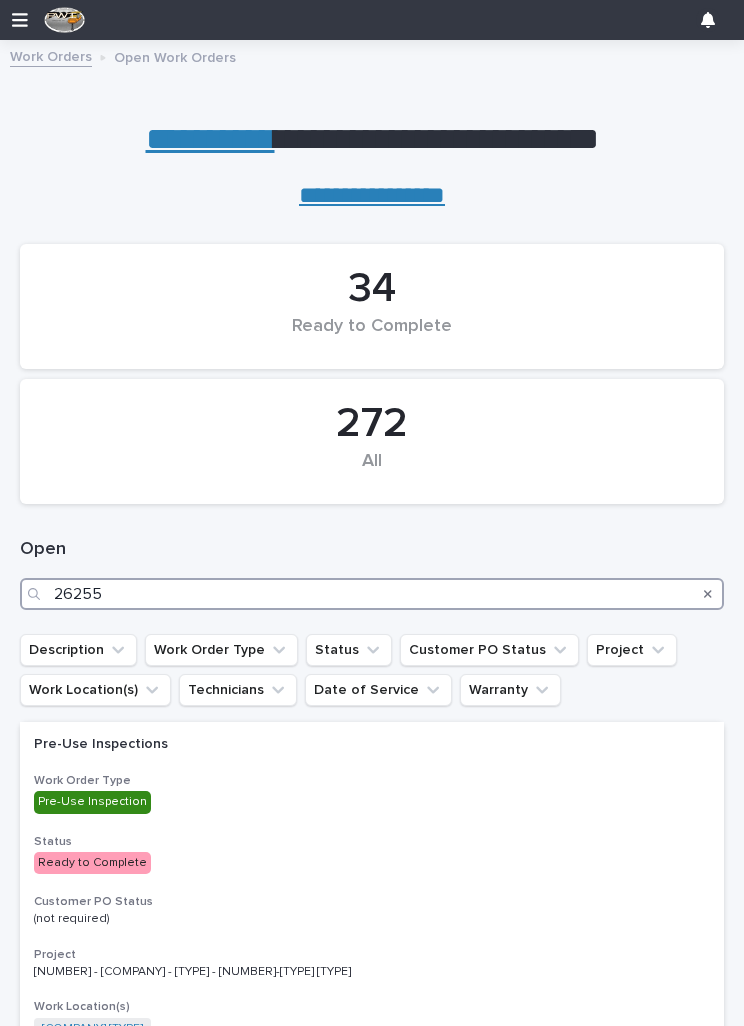 click on "26255" at bounding box center [372, 594] 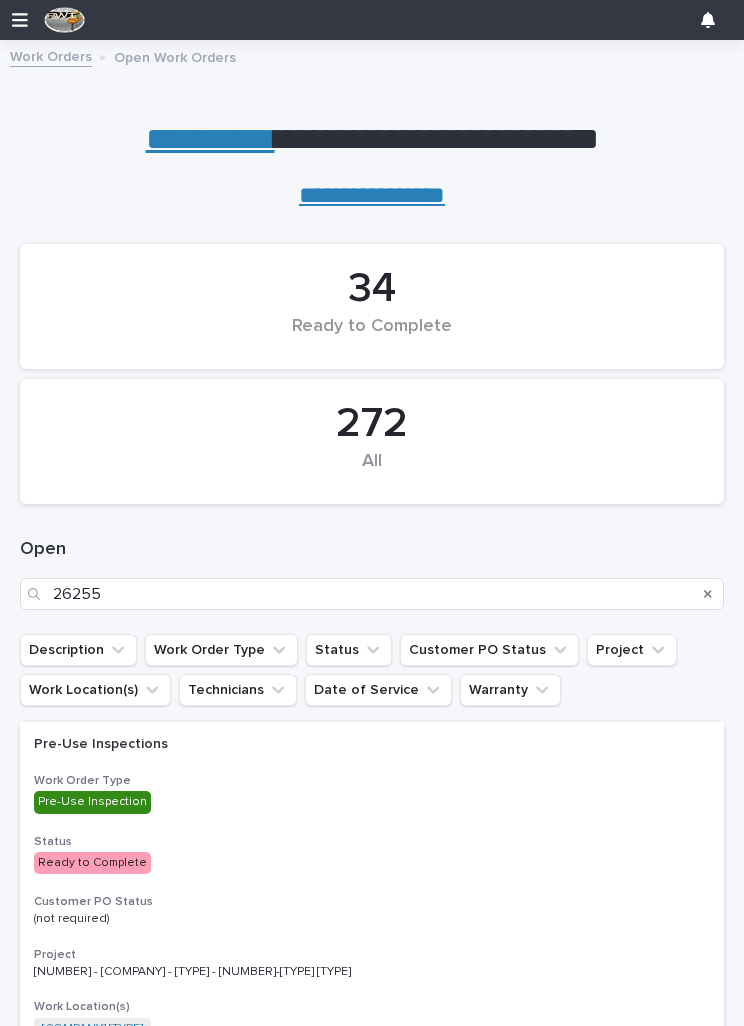 click at bounding box center [708, 594] 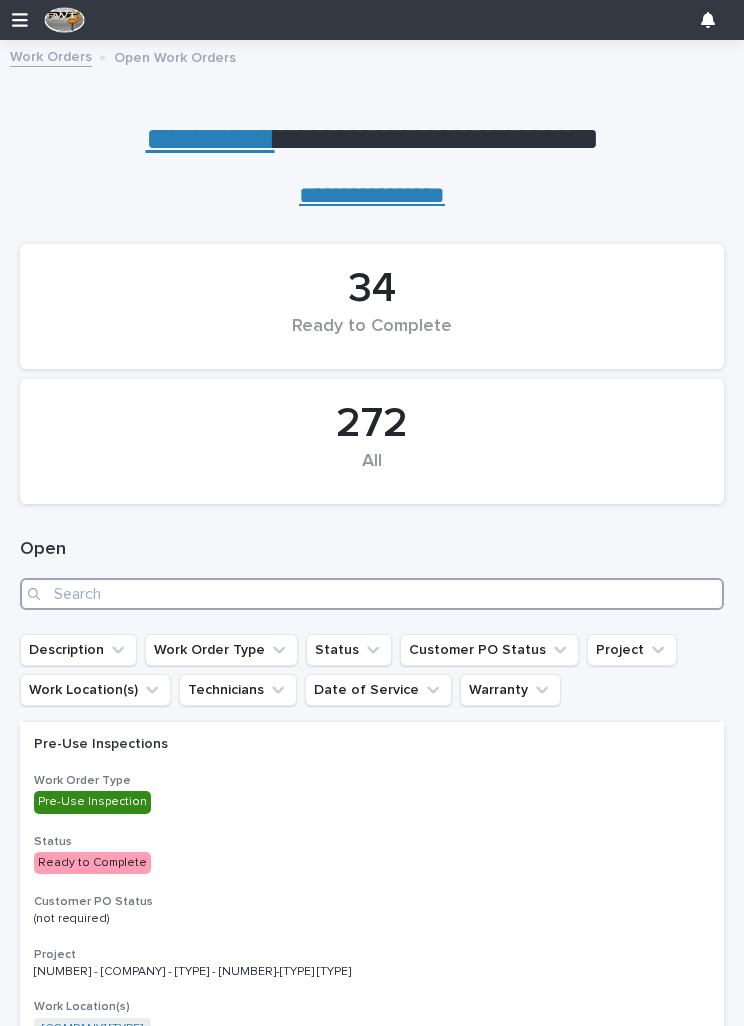 click at bounding box center [372, 594] 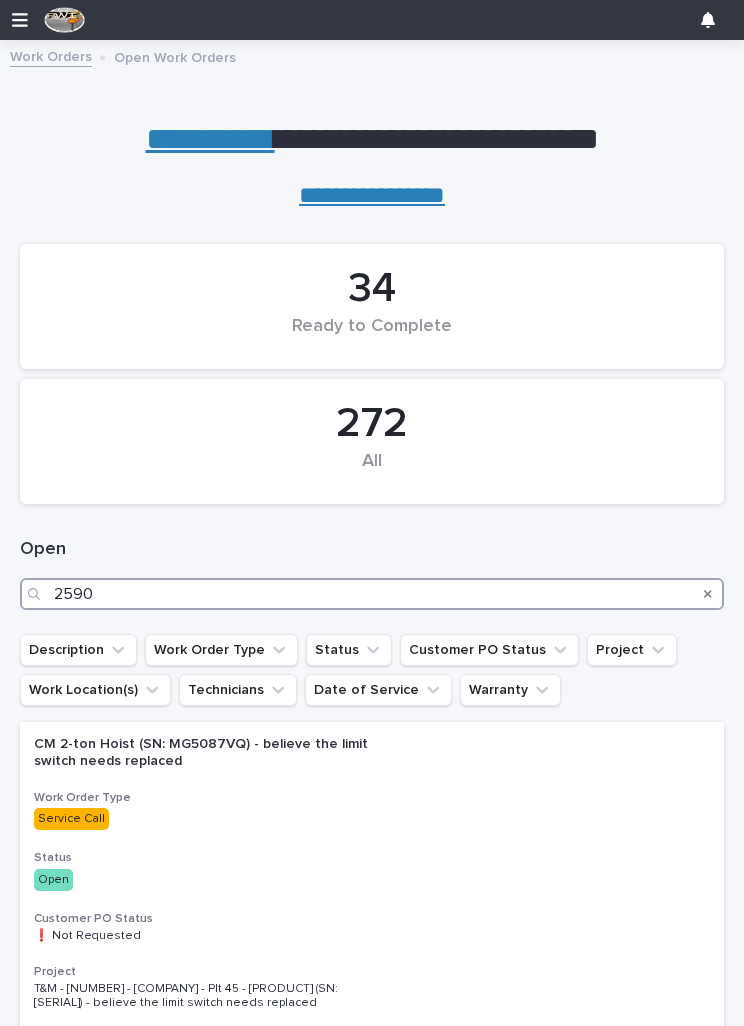 type on "25908" 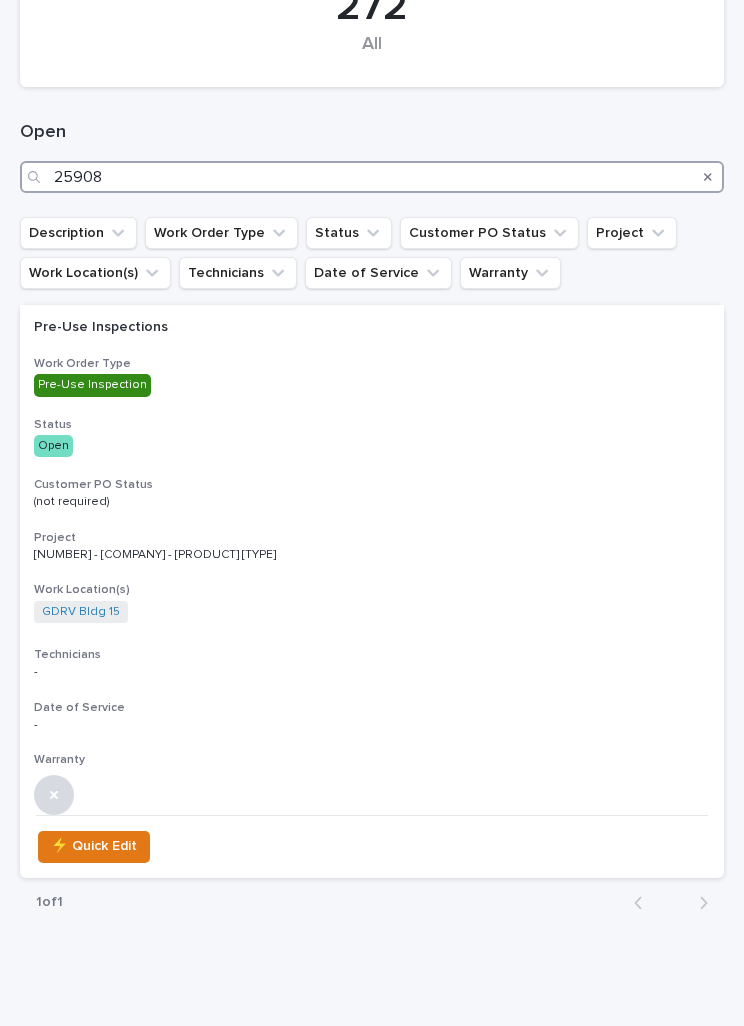 scroll, scrollTop: 450, scrollLeft: 0, axis: vertical 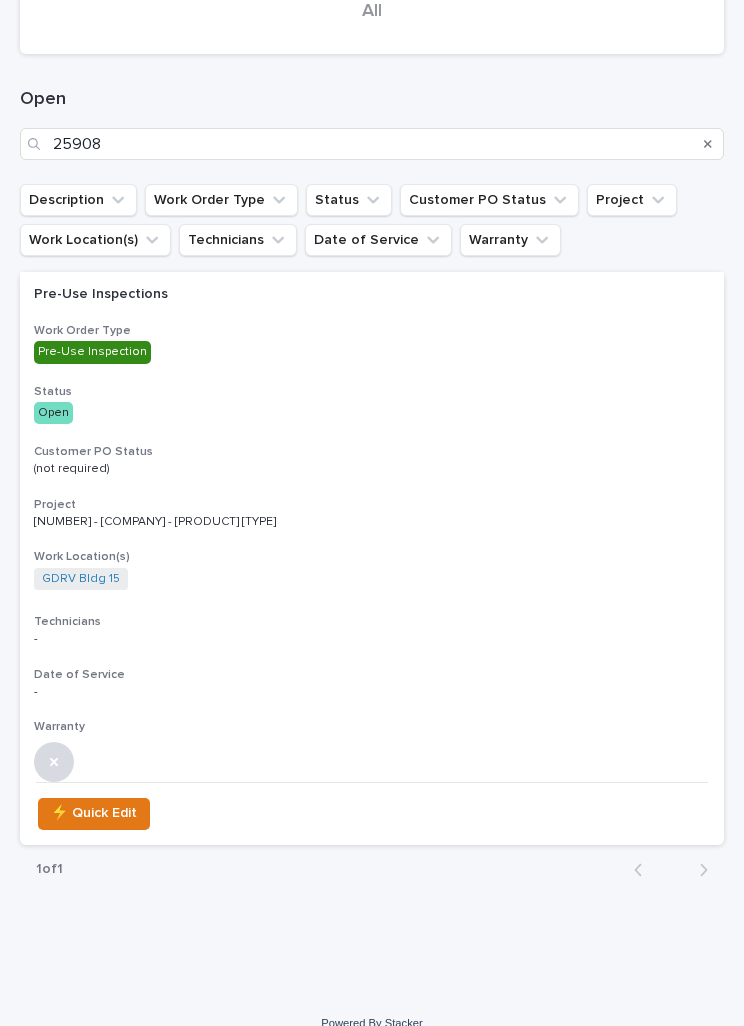click on "Customer PO Status" at bounding box center [372, 452] 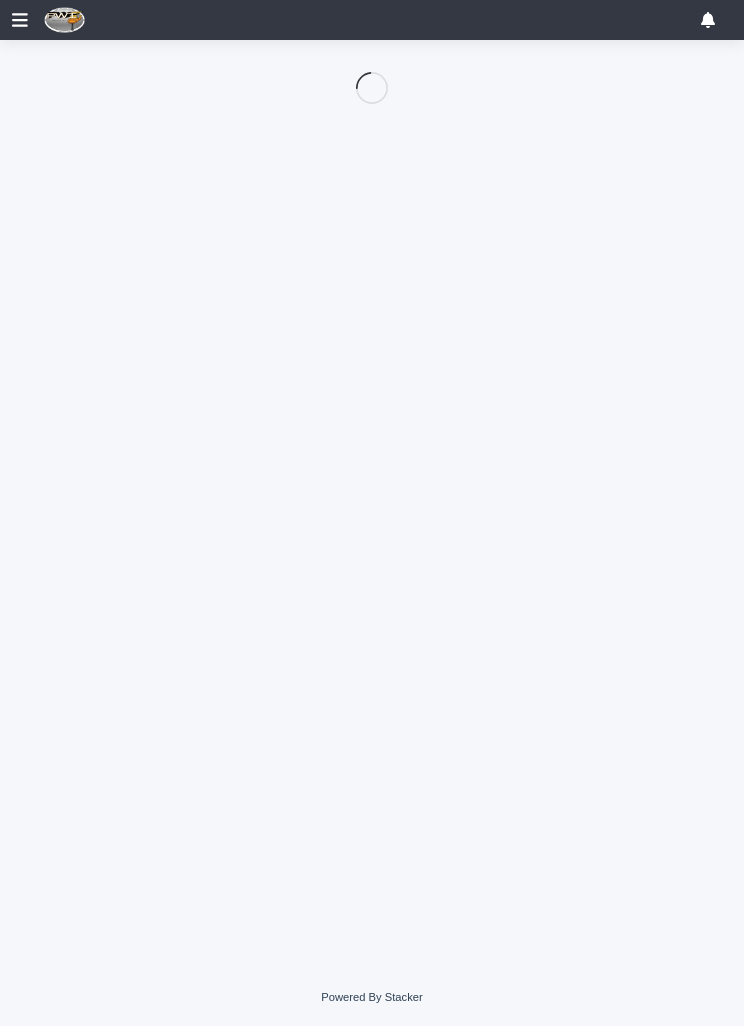 scroll, scrollTop: 0, scrollLeft: 9, axis: horizontal 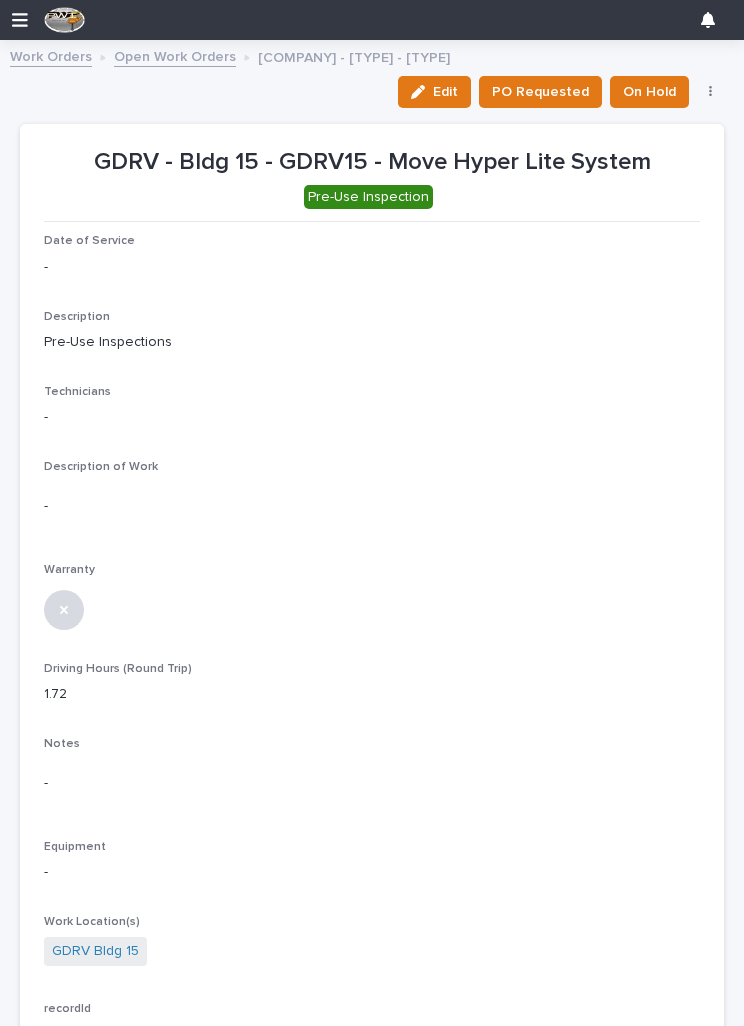 click at bounding box center (422, 92) 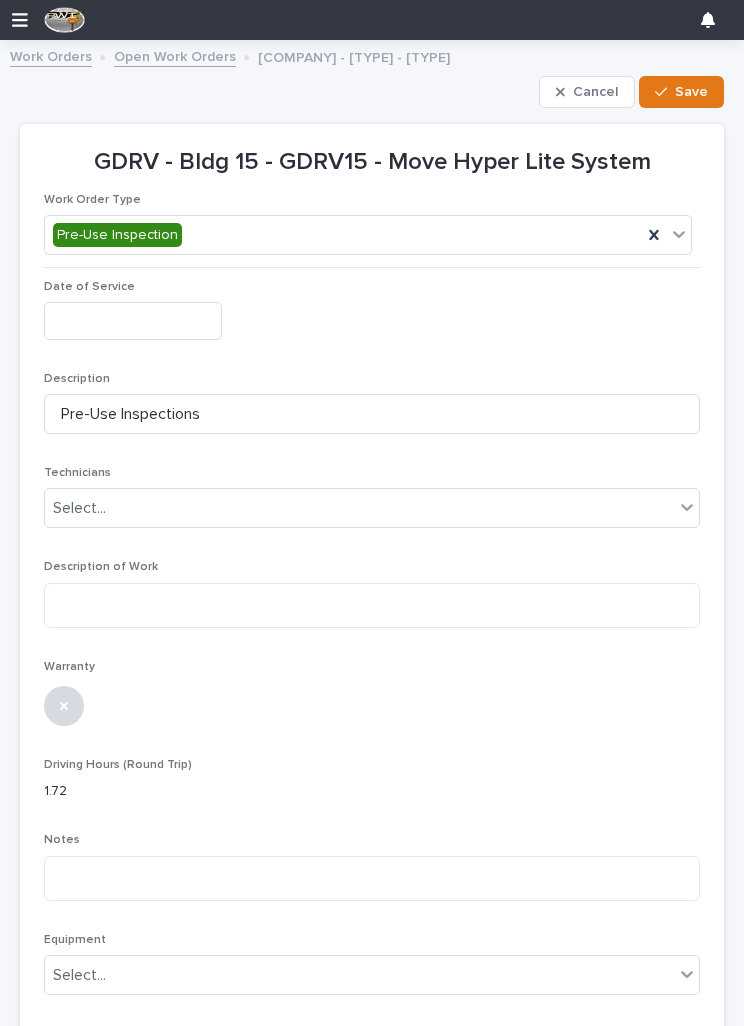 click at bounding box center [133, 320] 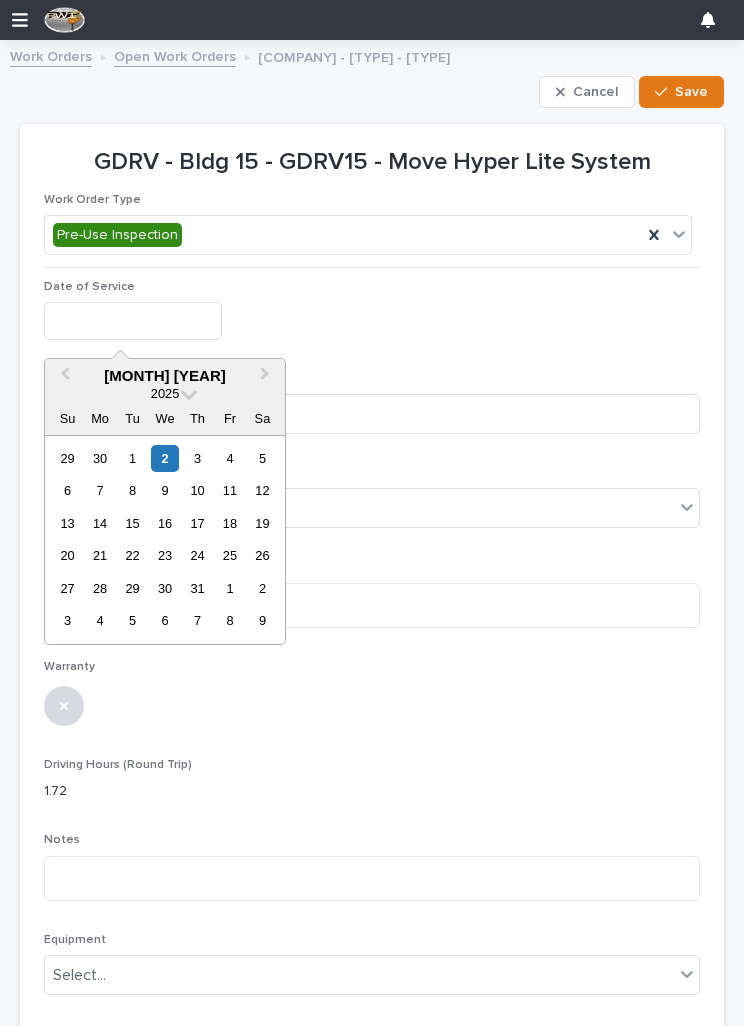 click on "1" at bounding box center [132, 458] 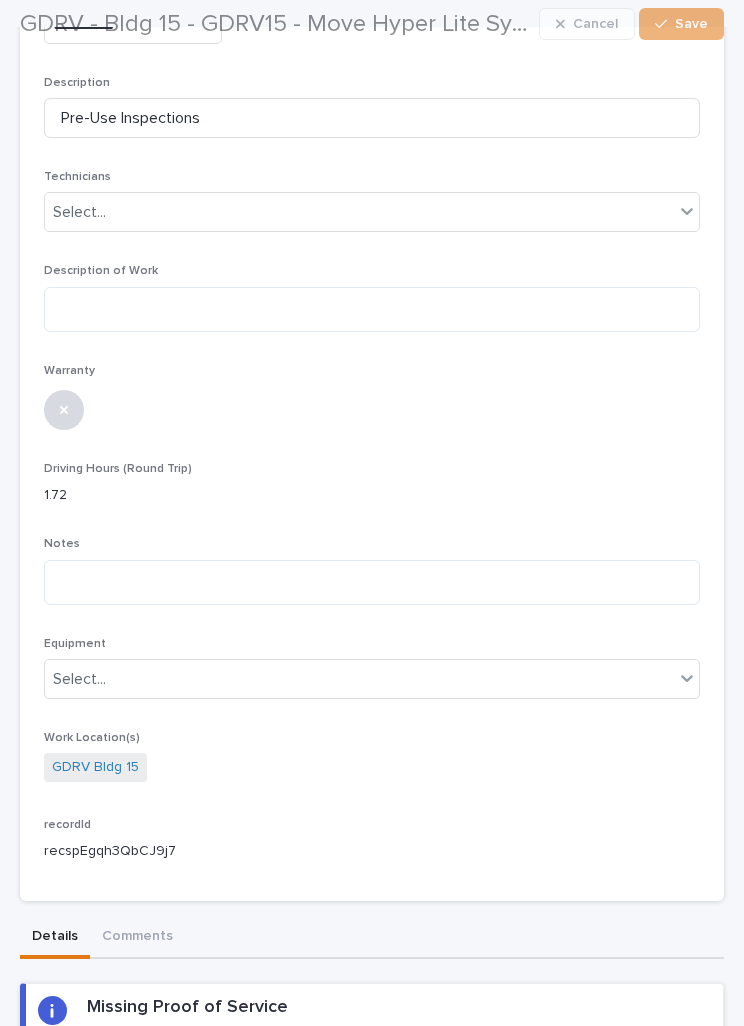 scroll, scrollTop: 298, scrollLeft: 0, axis: vertical 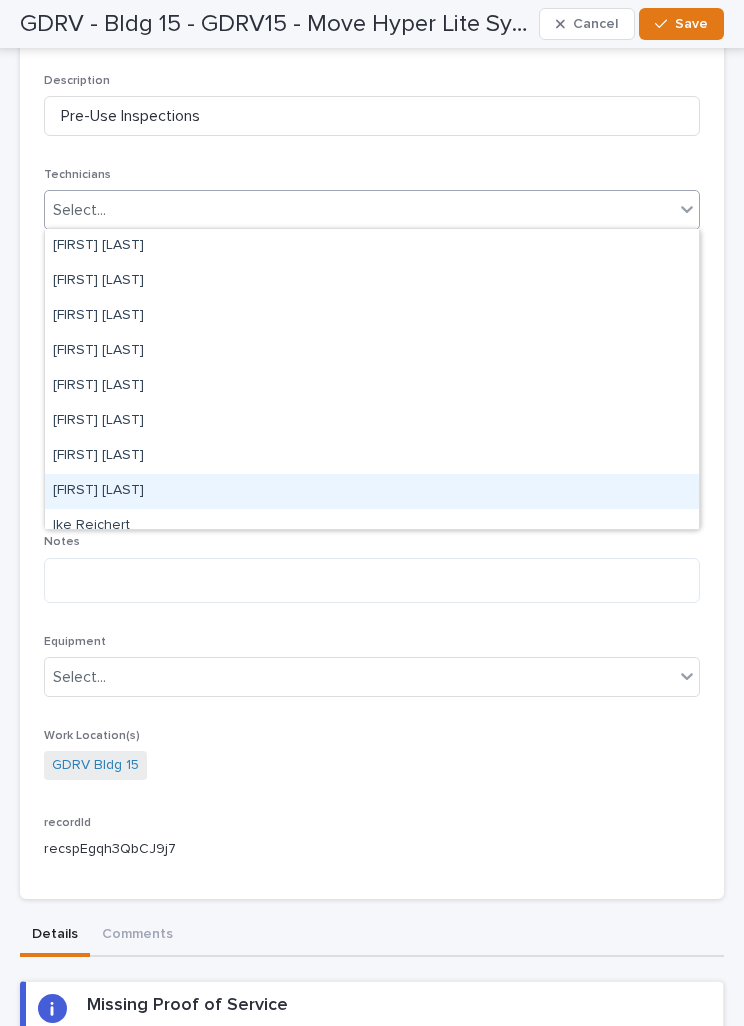 click on "[FIRST] [LAST]" at bounding box center [372, 491] 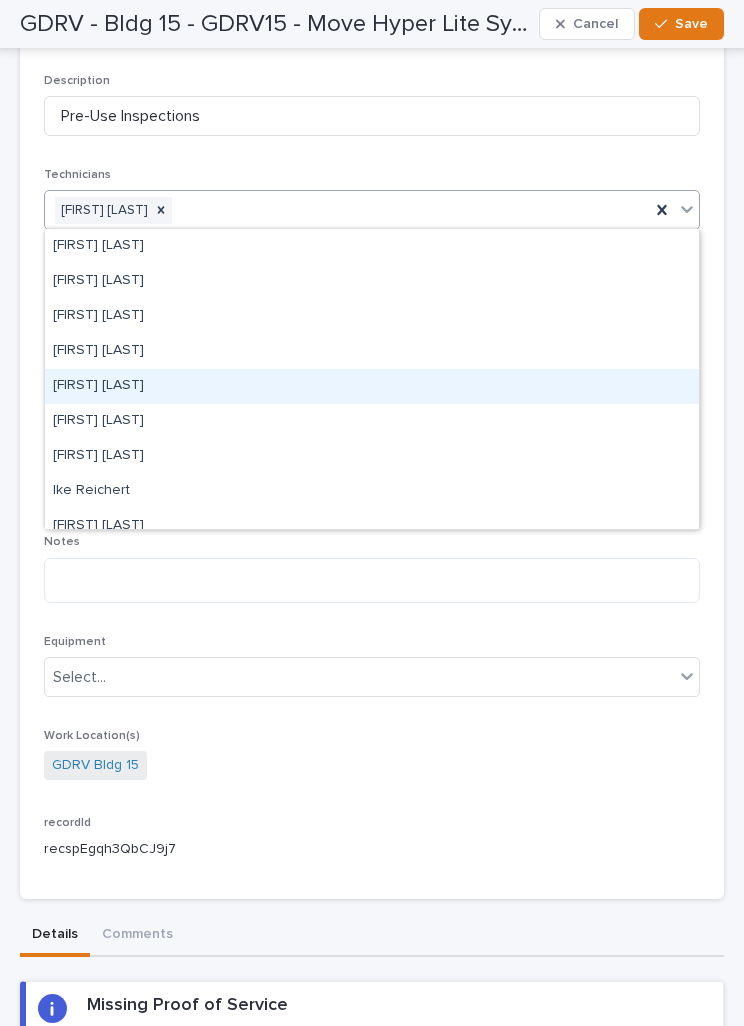click on "[FIRST] [LAST]" at bounding box center [372, 386] 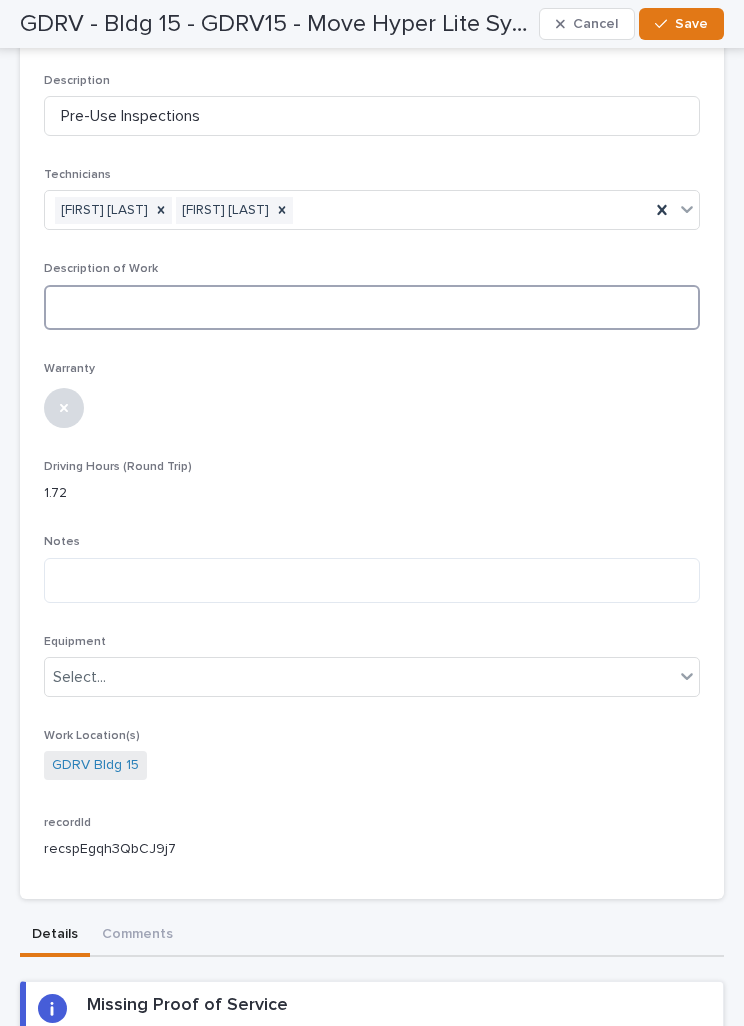 click at bounding box center (372, 307) 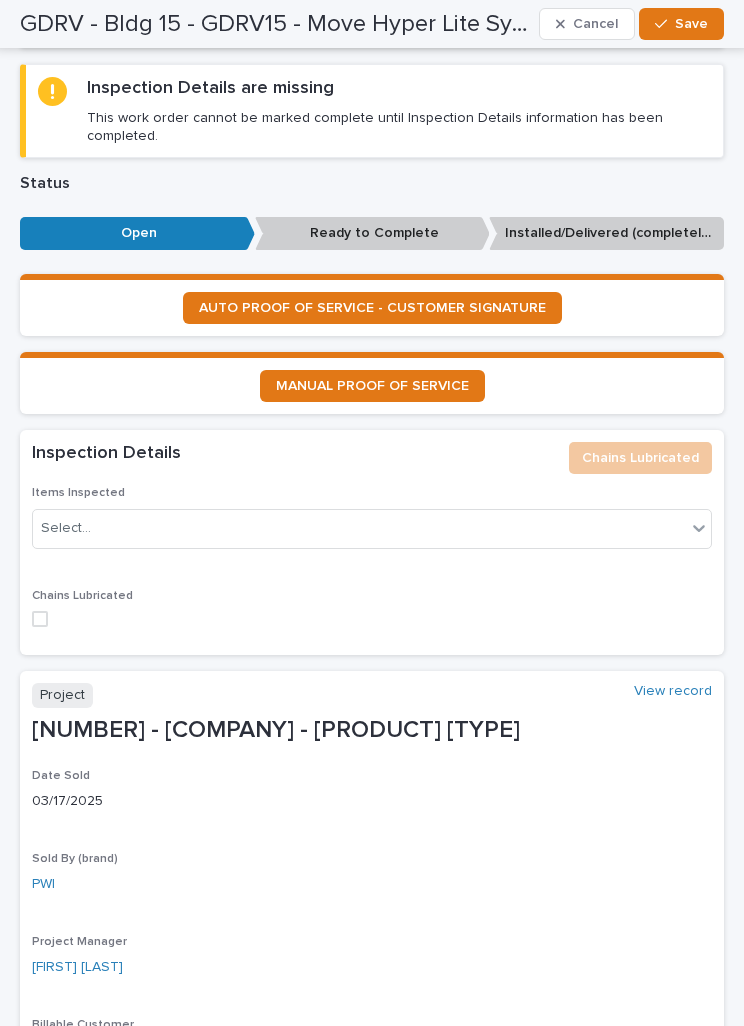 scroll, scrollTop: 1427, scrollLeft: 0, axis: vertical 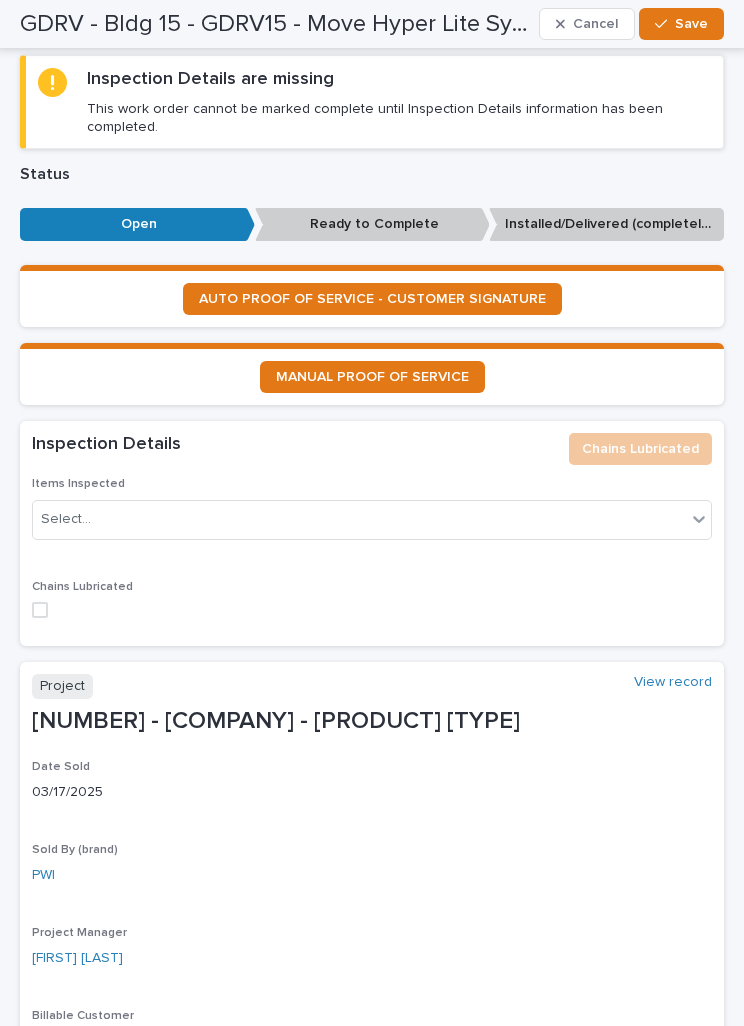 type on "*******" 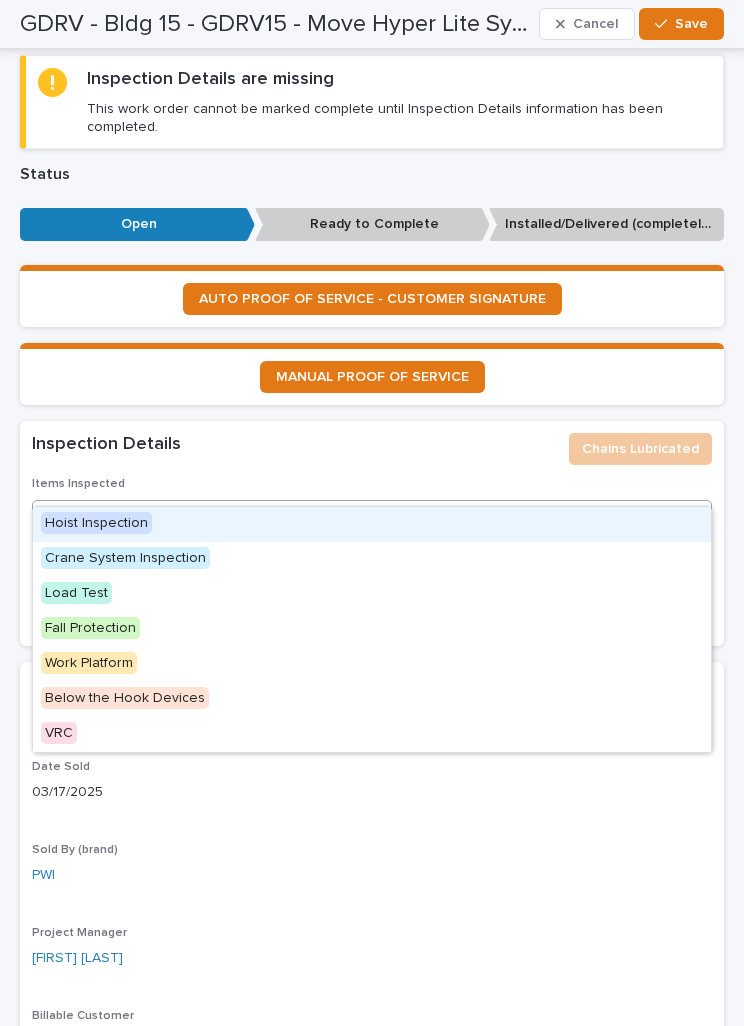 click on "Hoist Inspection" at bounding box center [372, 524] 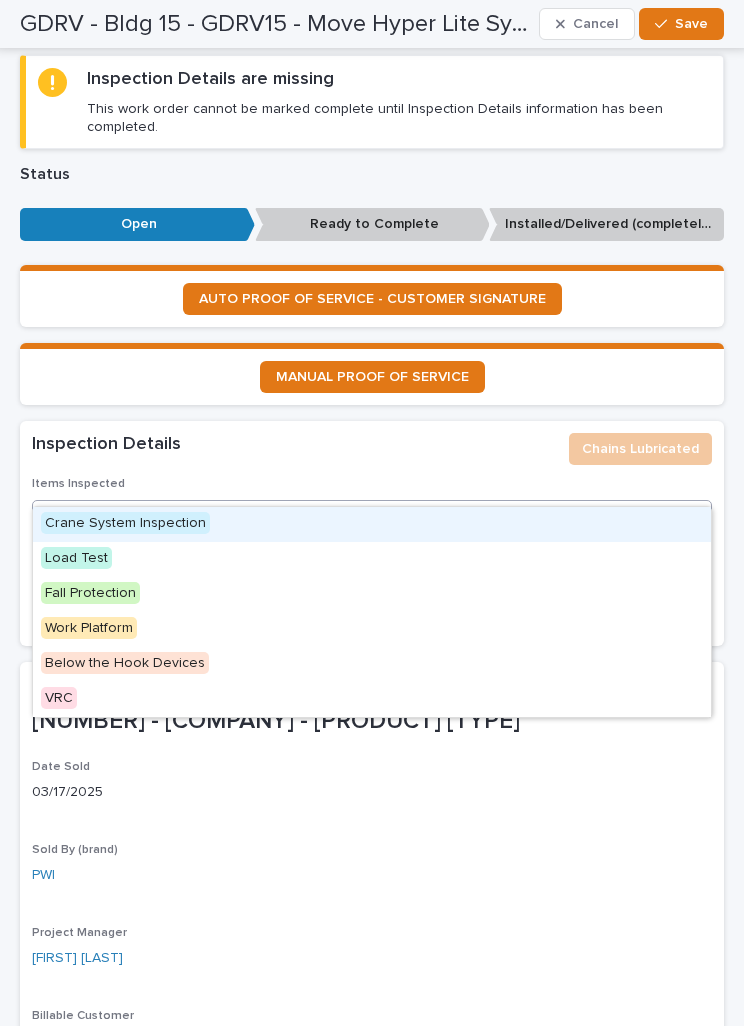 click on "Crane System Inspection" at bounding box center (372, 524) 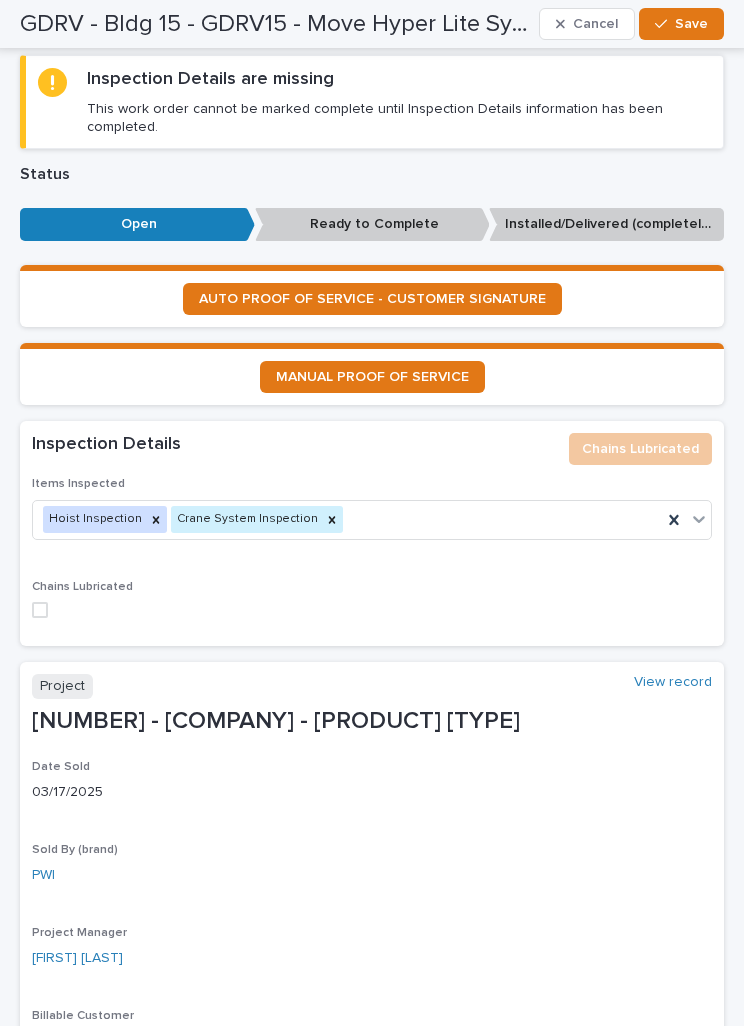 click at bounding box center [372, 610] 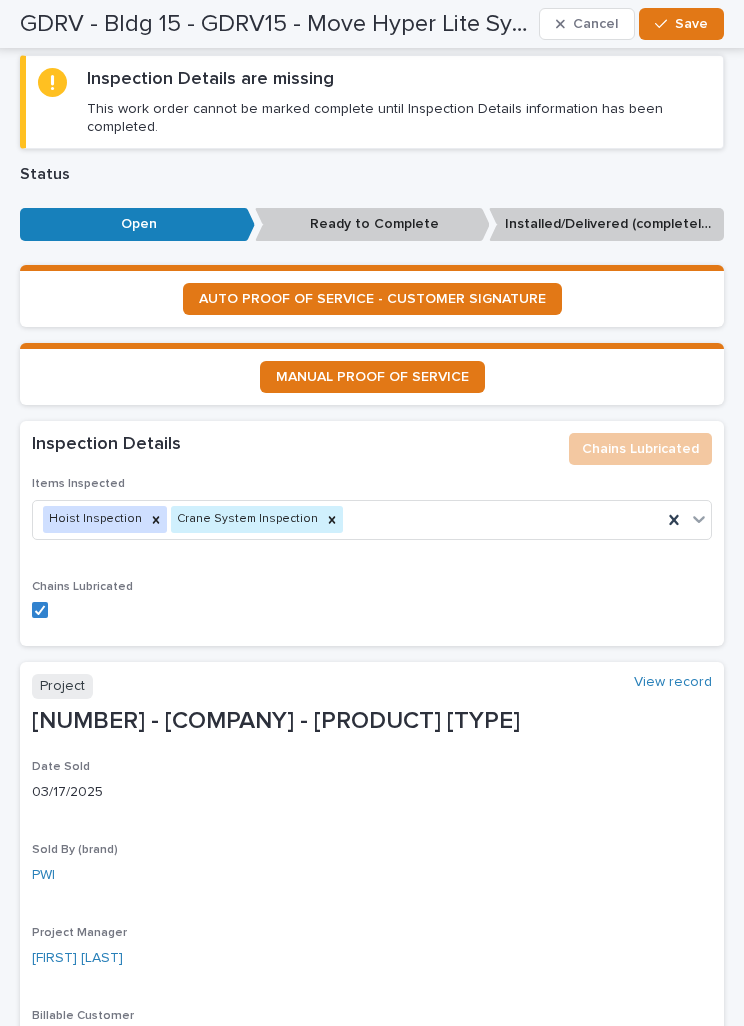 click on "Save" at bounding box center [691, 24] 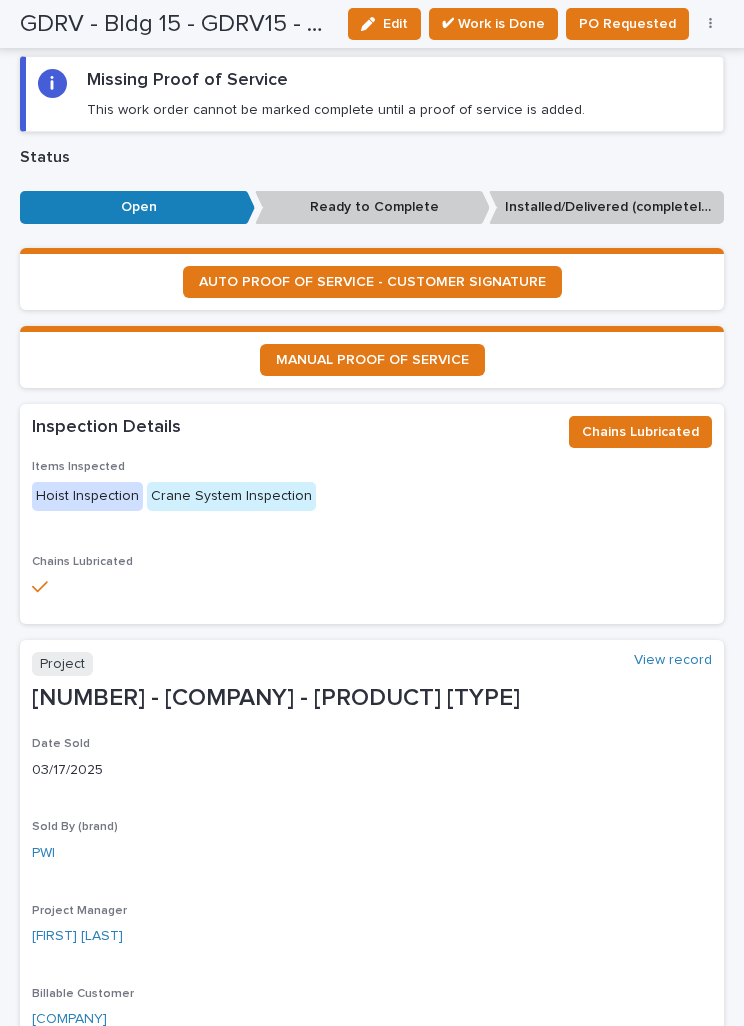 scroll, scrollTop: 1059, scrollLeft: 0, axis: vertical 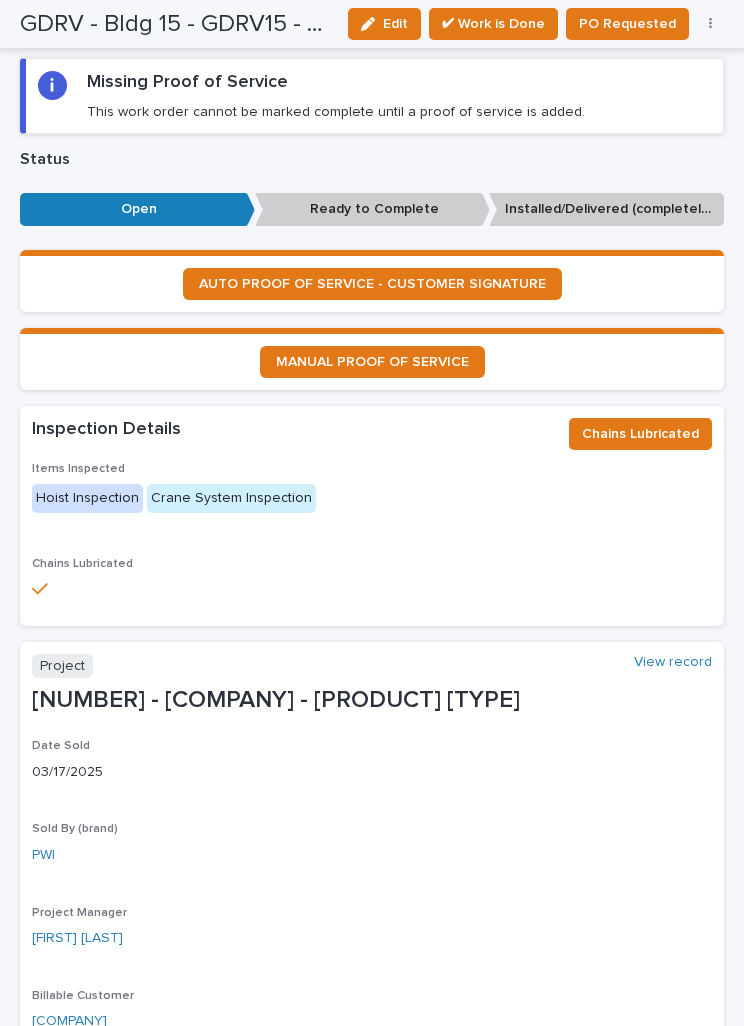 click on "AUTO PROOF OF SERVICE - CUSTOMER SIGNATURE" at bounding box center [372, 284] 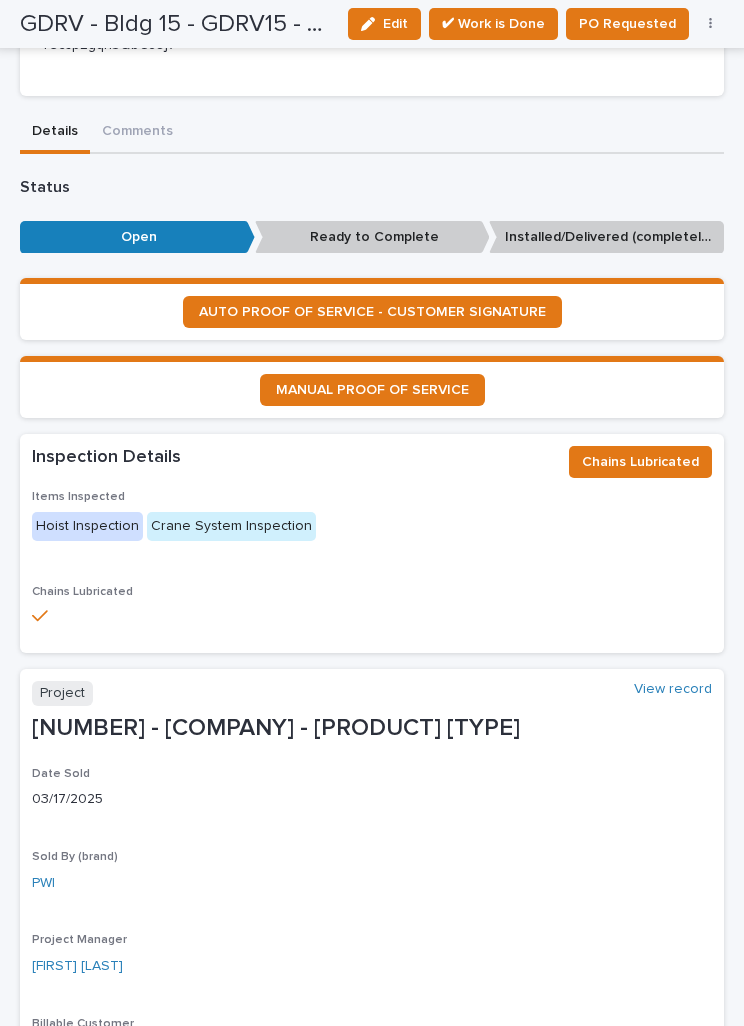 click on "✔ Work is Done" at bounding box center (493, 24) 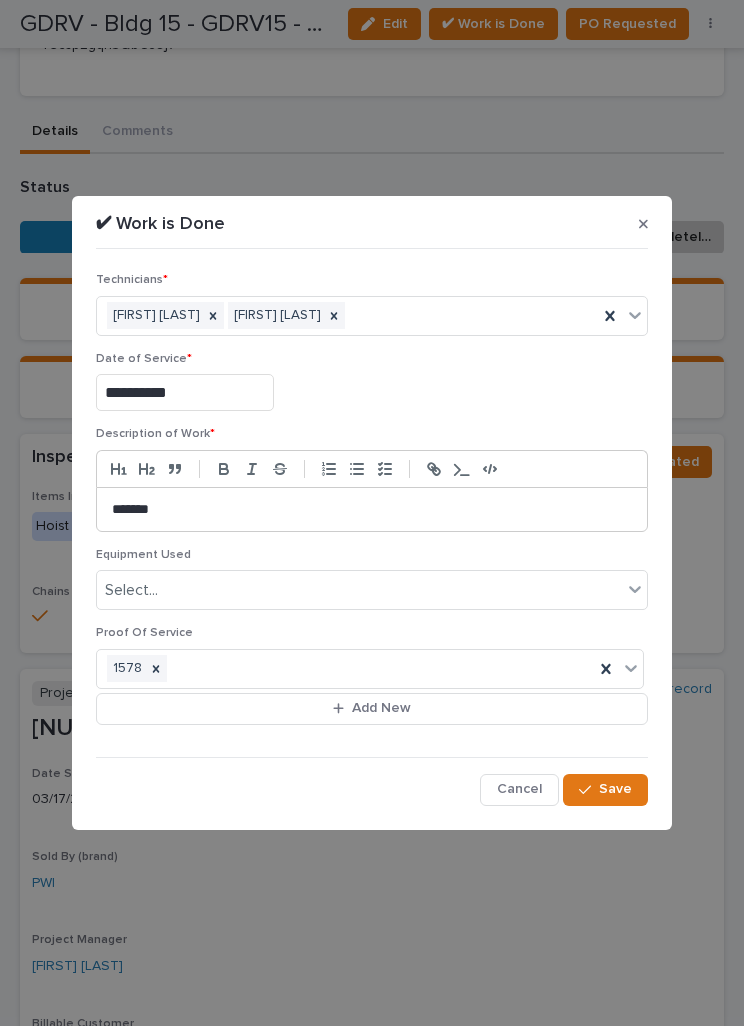 click at bounding box center (589, 790) 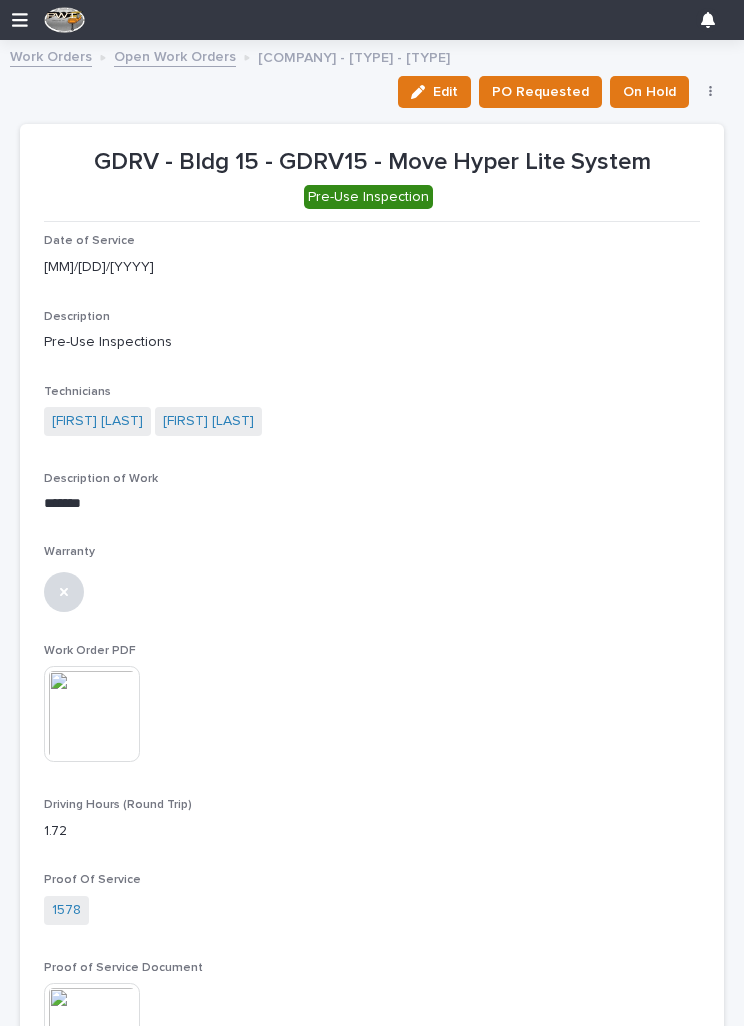 scroll, scrollTop: 0, scrollLeft: 0, axis: both 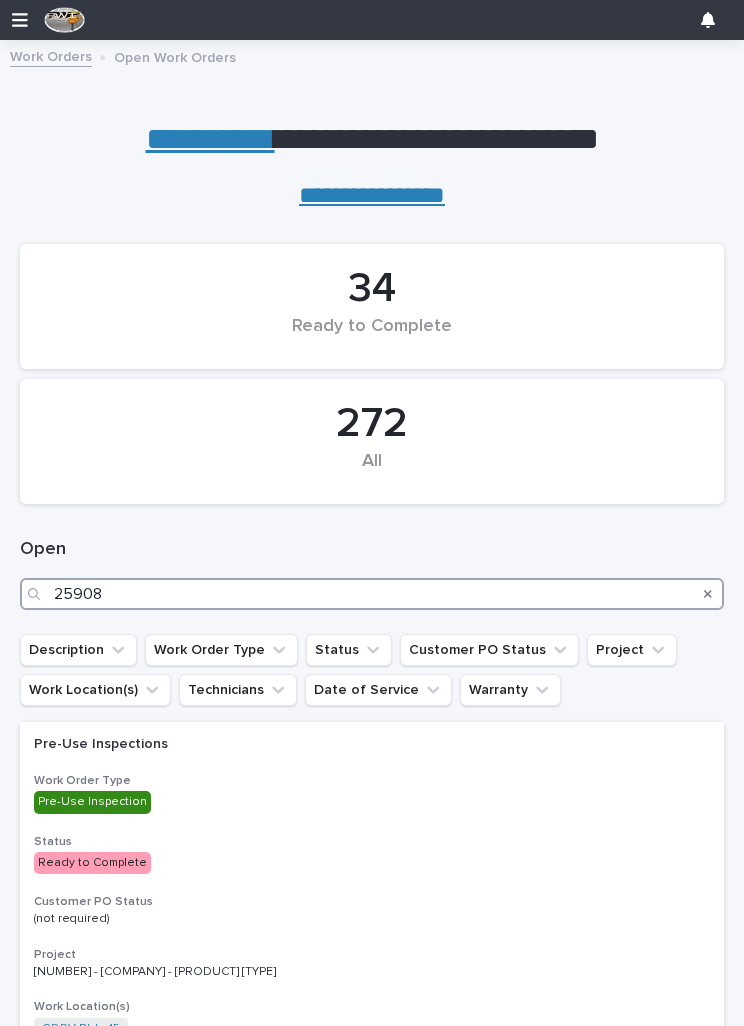 click on "25908" at bounding box center (372, 594) 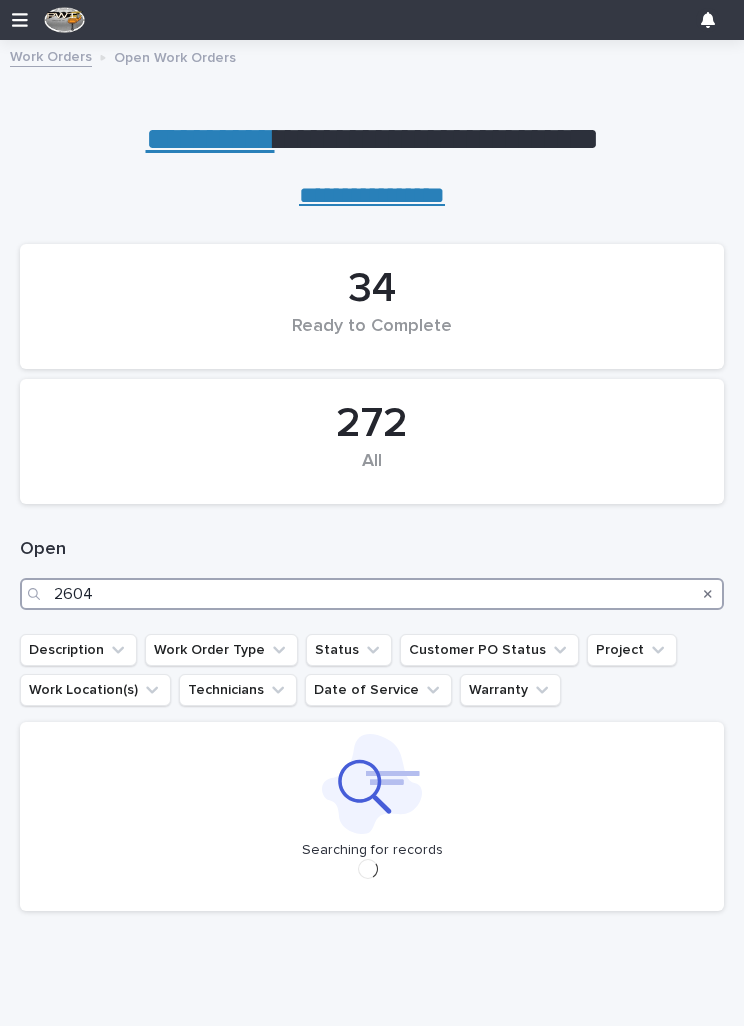 type on "26041" 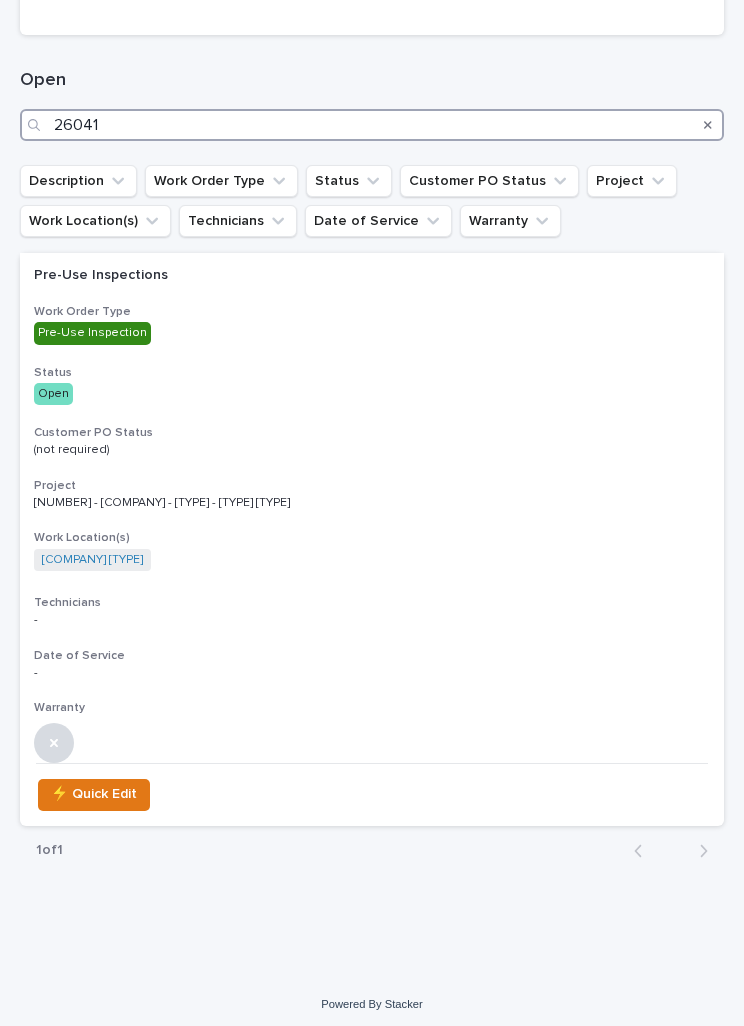 scroll, scrollTop: 468, scrollLeft: 0, axis: vertical 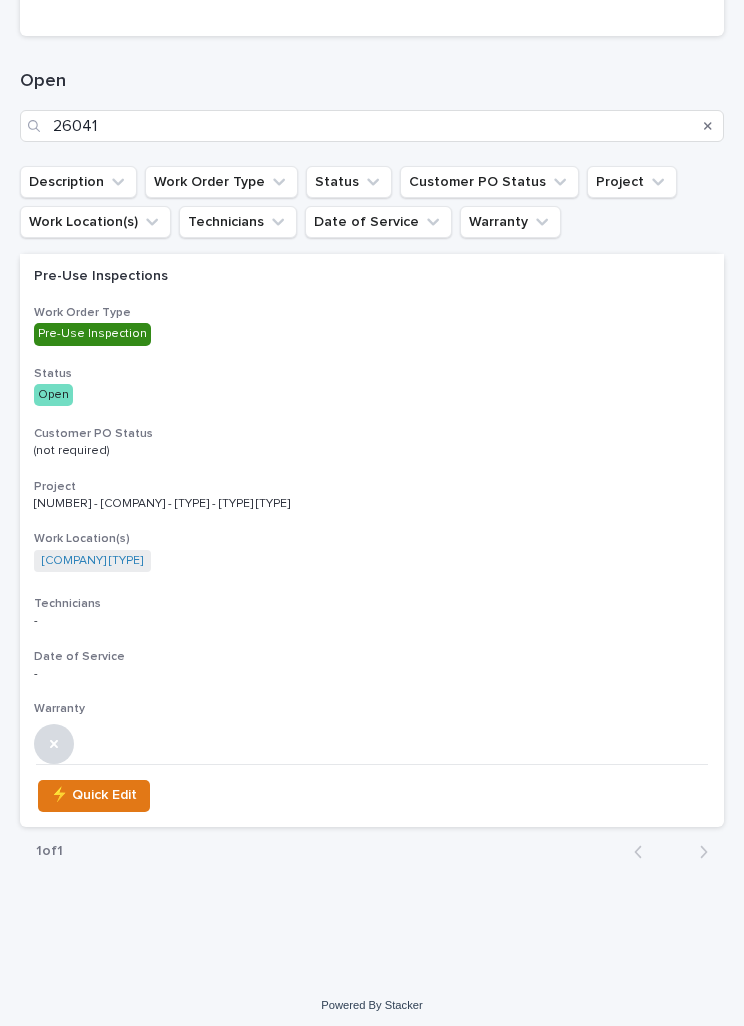 click on "Project" at bounding box center (372, 487) 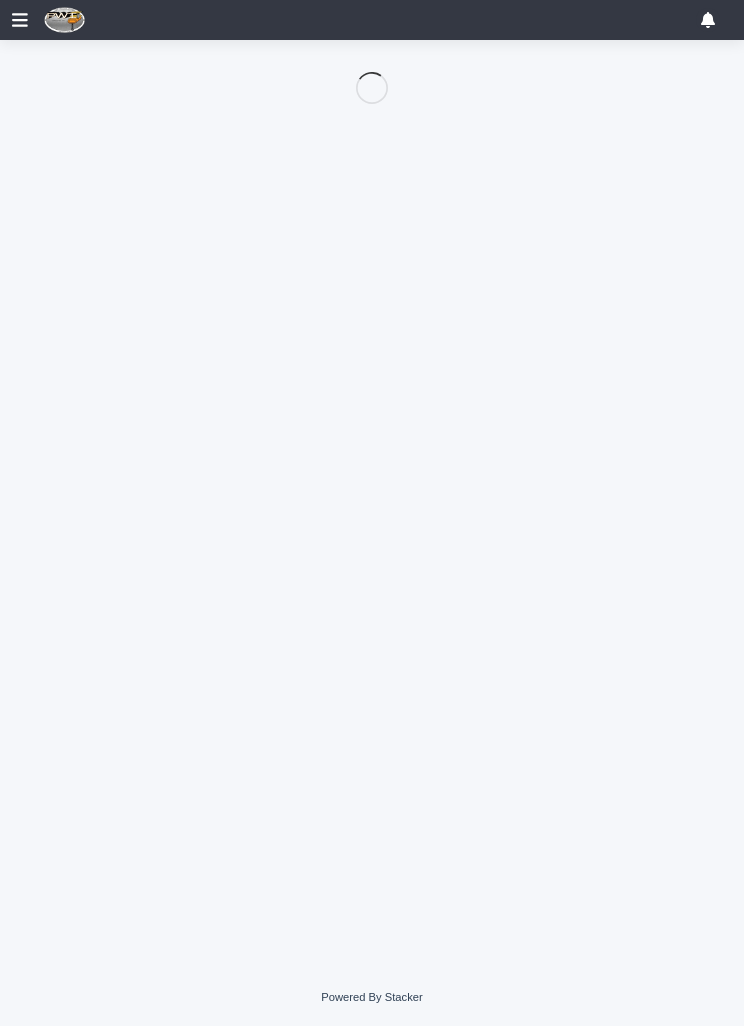 scroll, scrollTop: 0, scrollLeft: 9, axis: horizontal 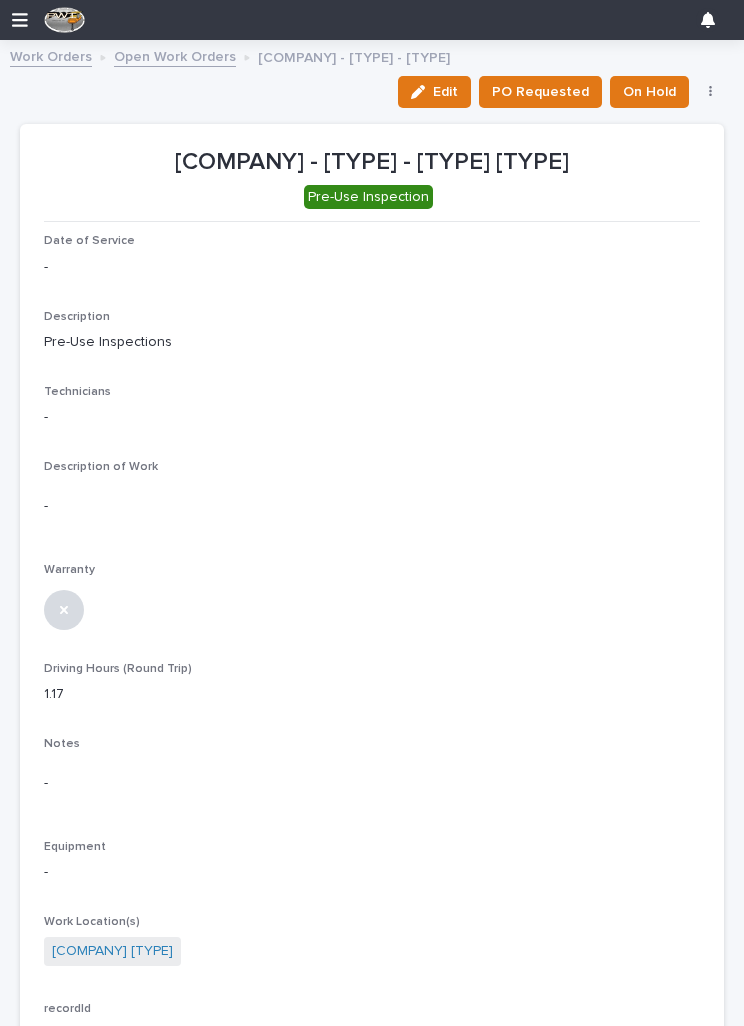 click on "Edit" at bounding box center [445, 92] 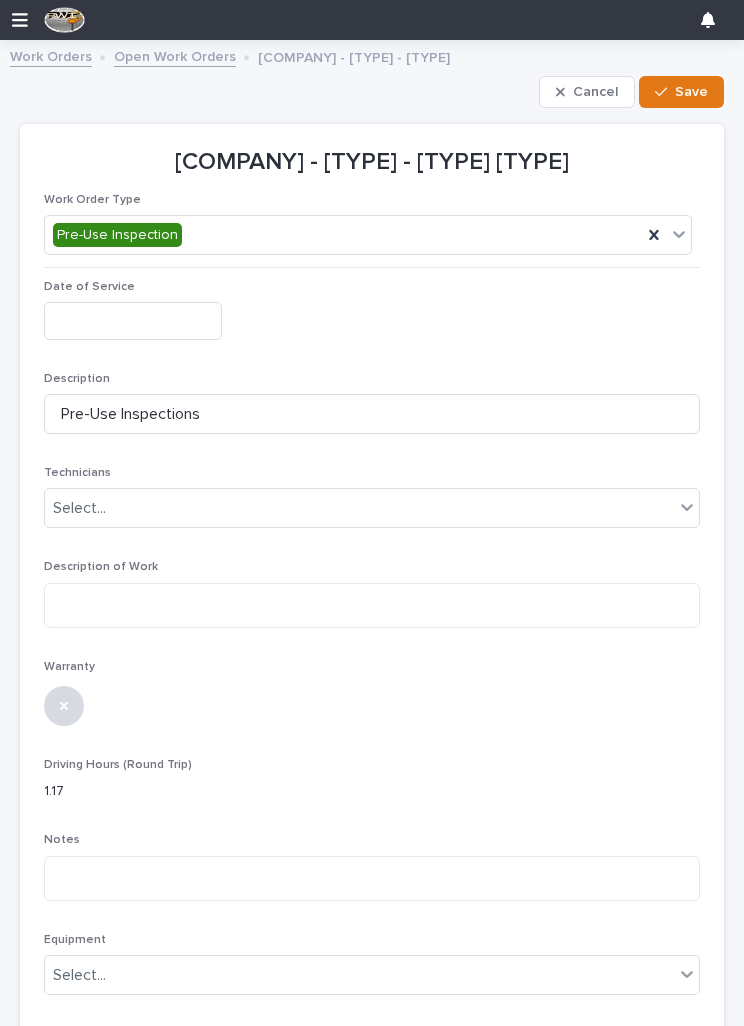 click at bounding box center (133, 320) 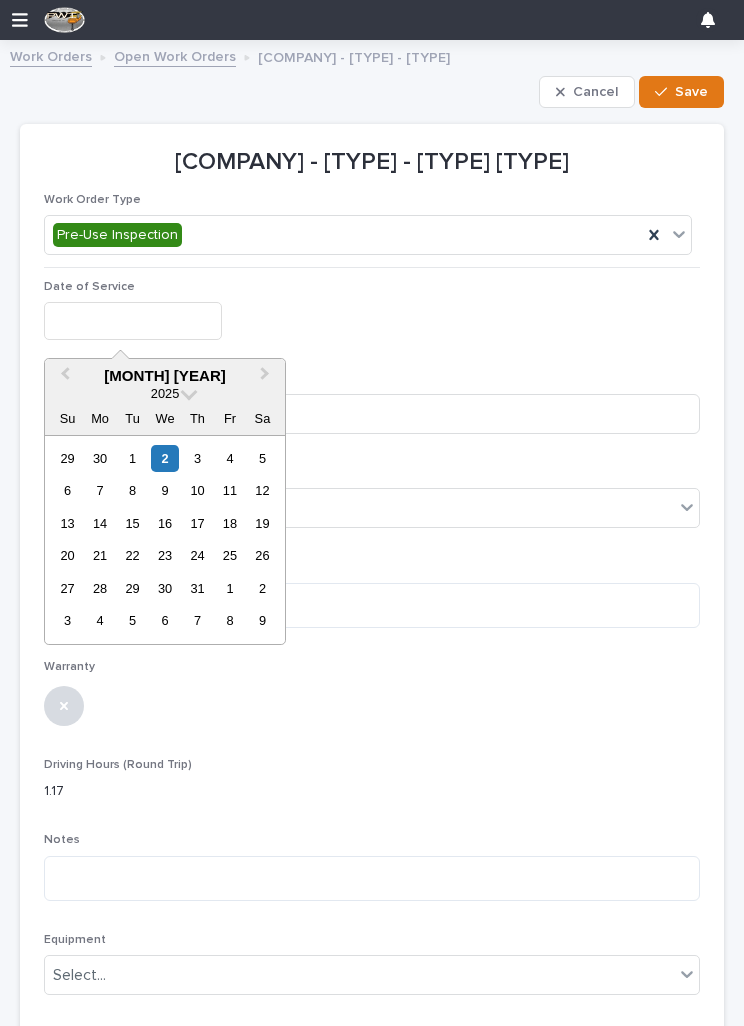 click on "2" at bounding box center [164, 458] 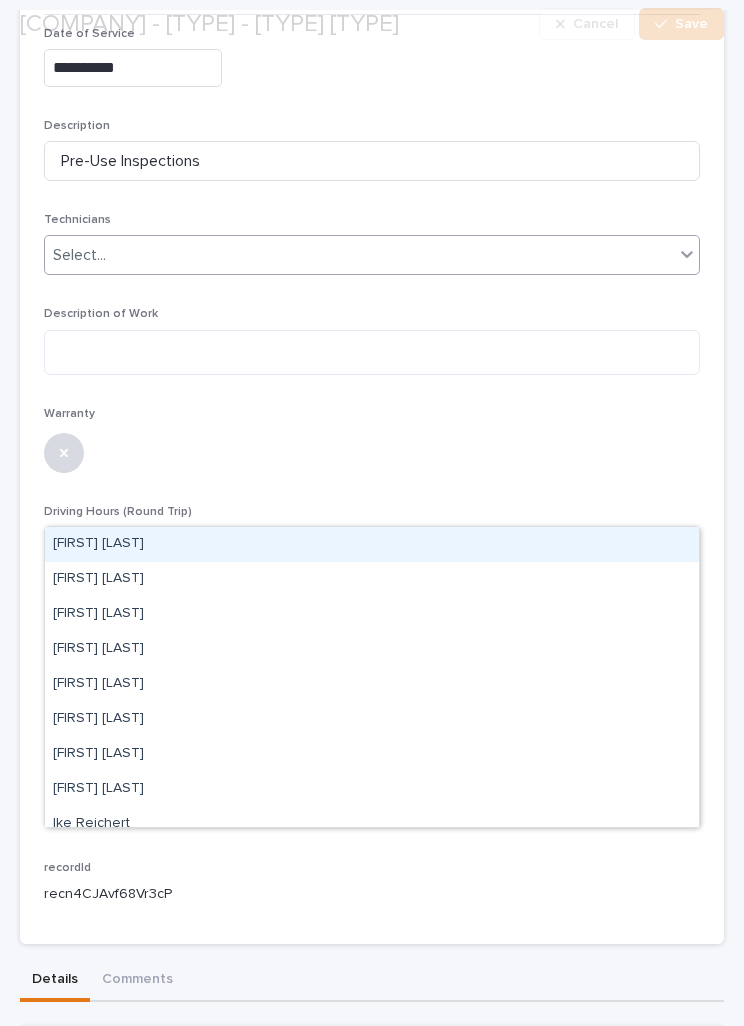 scroll, scrollTop: 254, scrollLeft: 0, axis: vertical 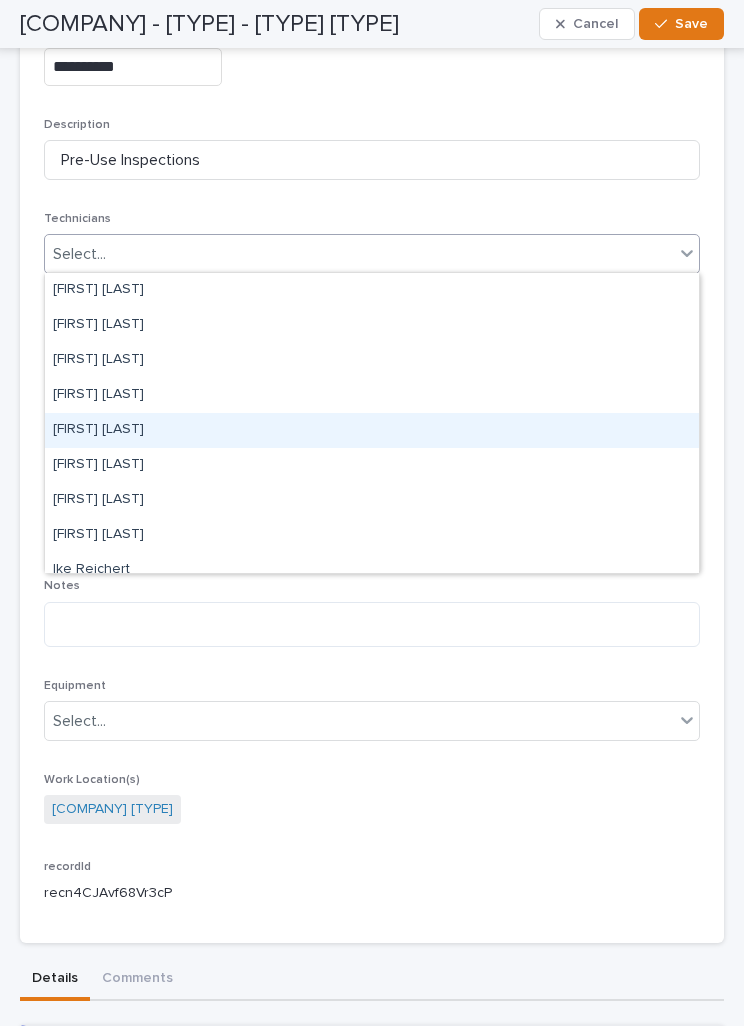click on "[FIRST] [LAST]" at bounding box center [372, 430] 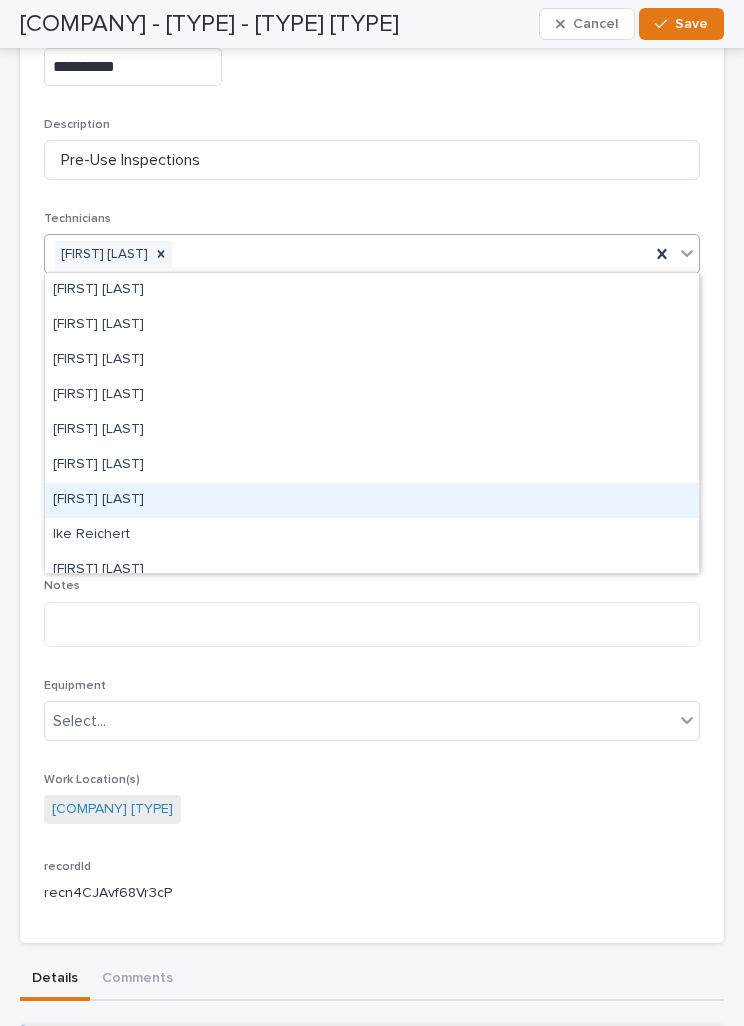 click on "[FIRST] [LAST]" at bounding box center (372, 500) 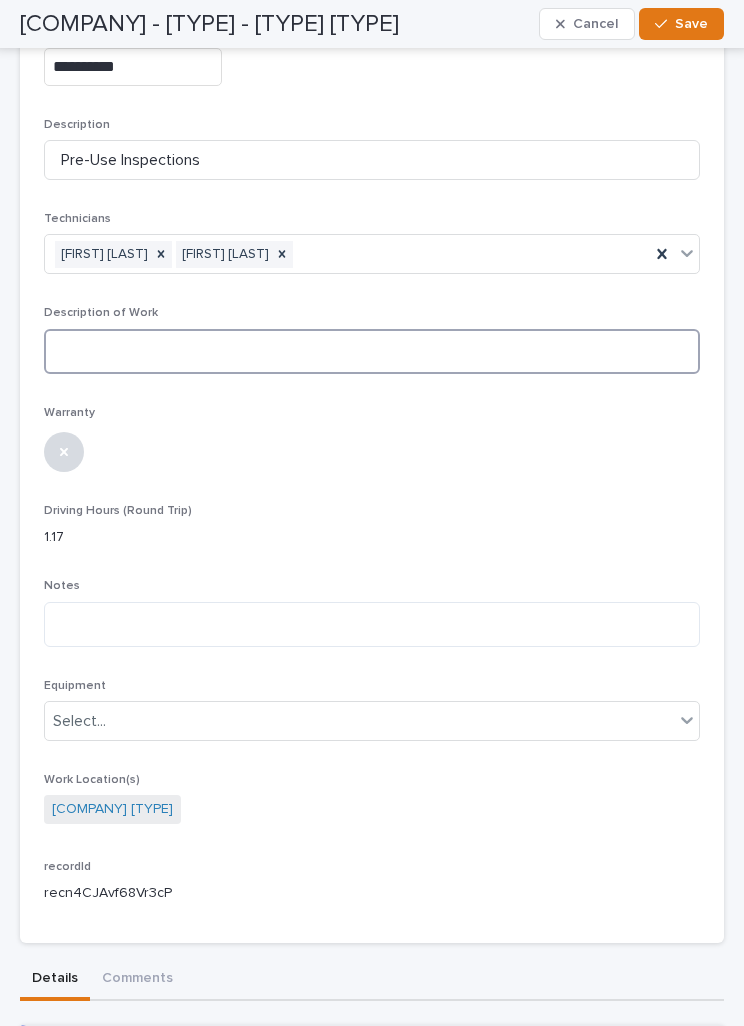 click at bounding box center (372, 351) 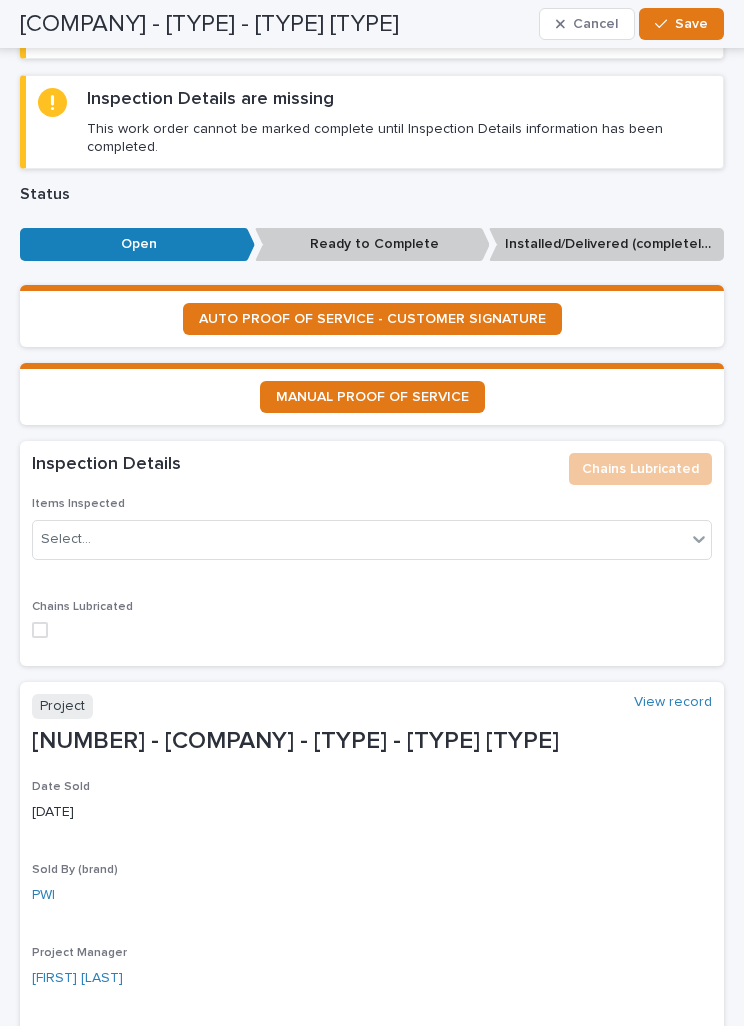 scroll, scrollTop: 1412, scrollLeft: 0, axis: vertical 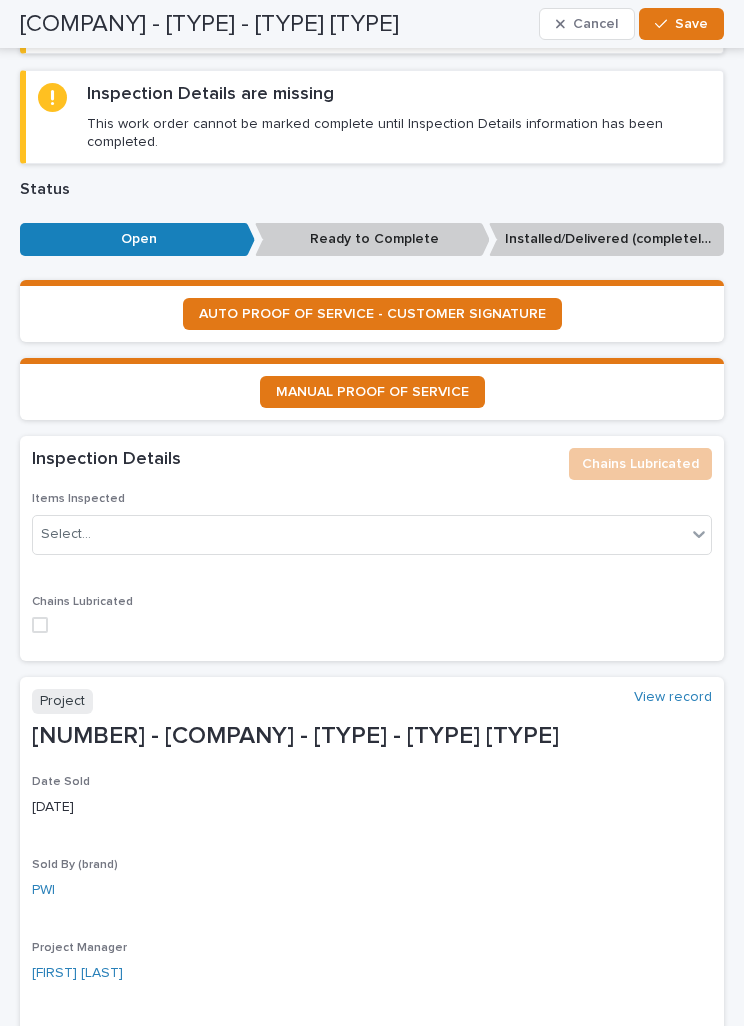 type on "*******" 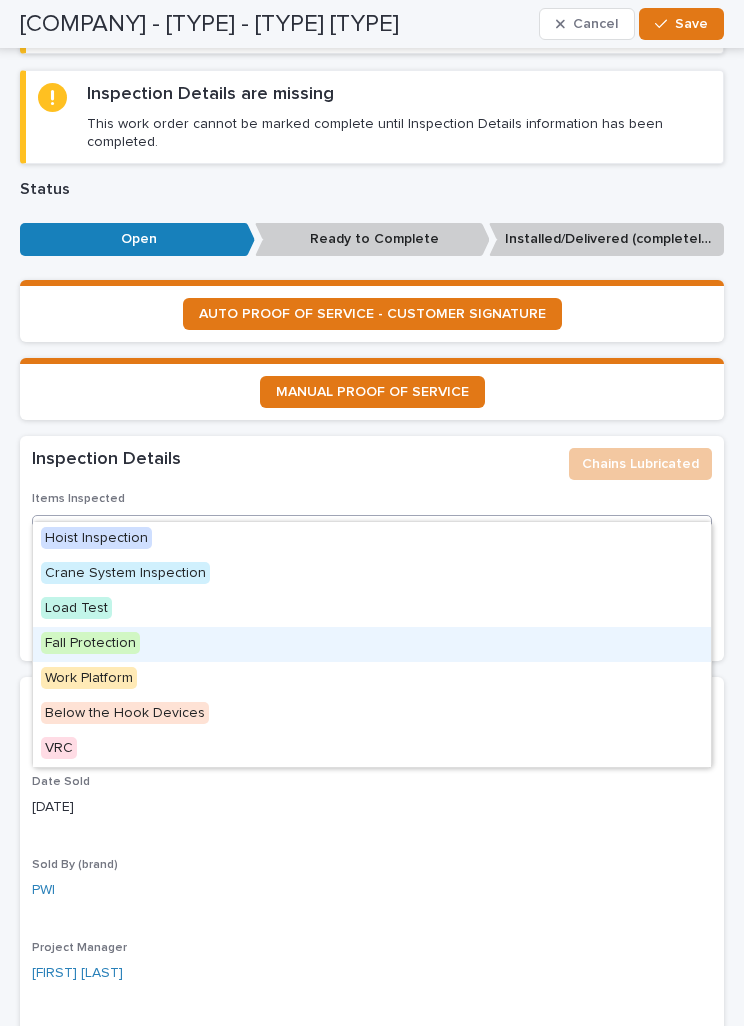 click on "Fall Protection" at bounding box center [372, 644] 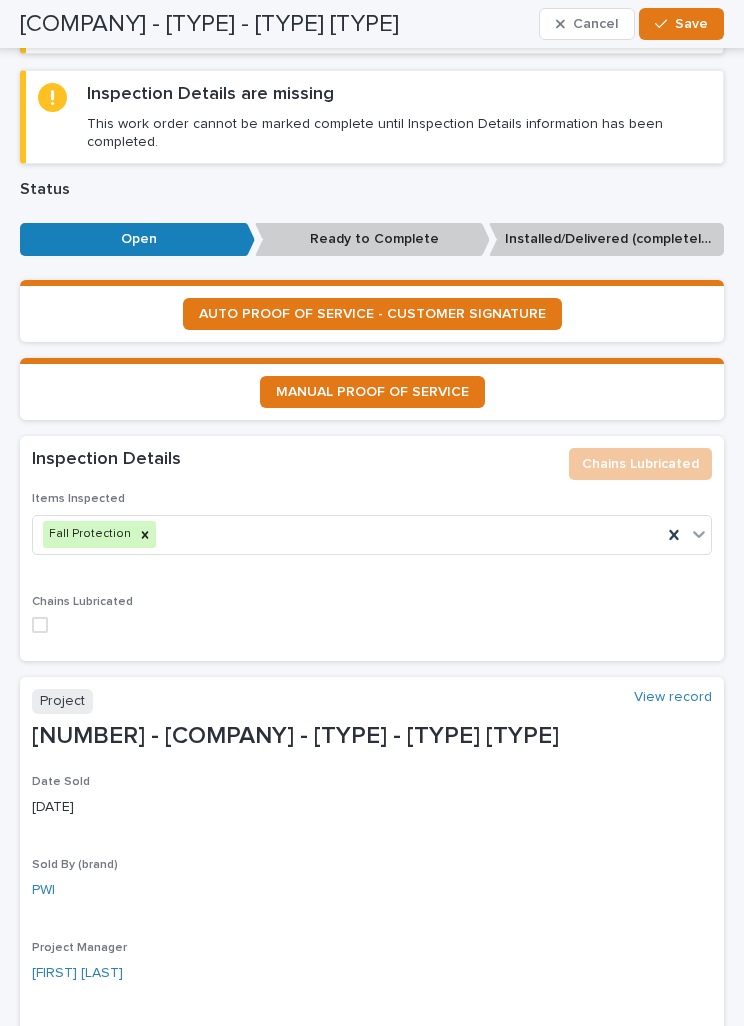 click on "Save" at bounding box center (691, 24) 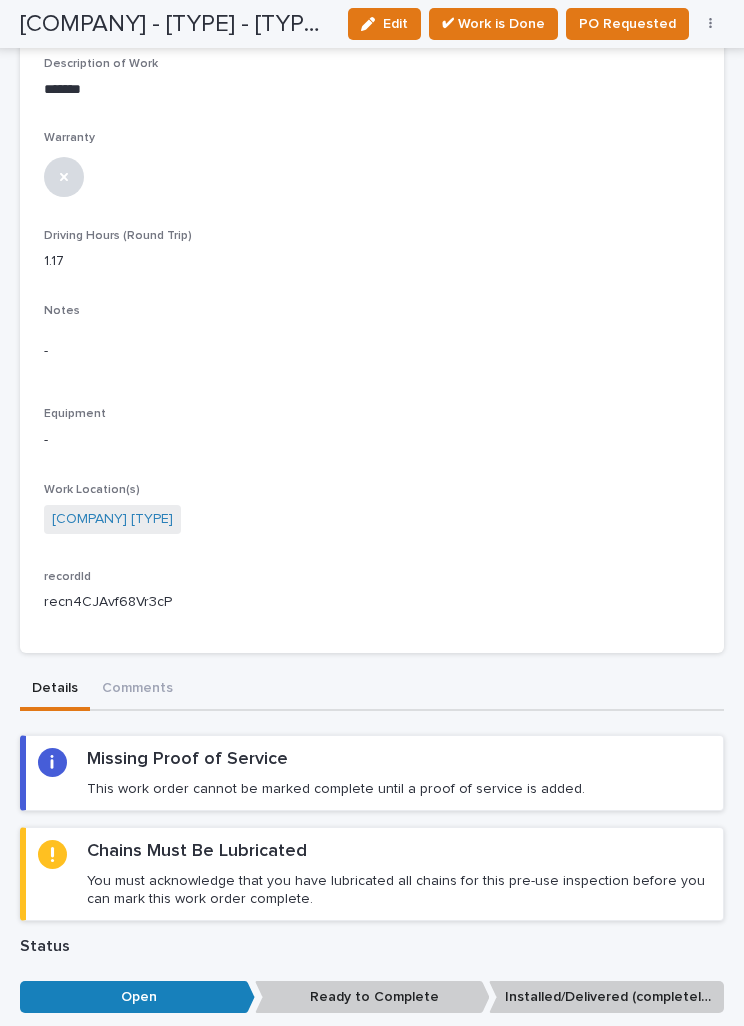 scroll, scrollTop: 381, scrollLeft: 0, axis: vertical 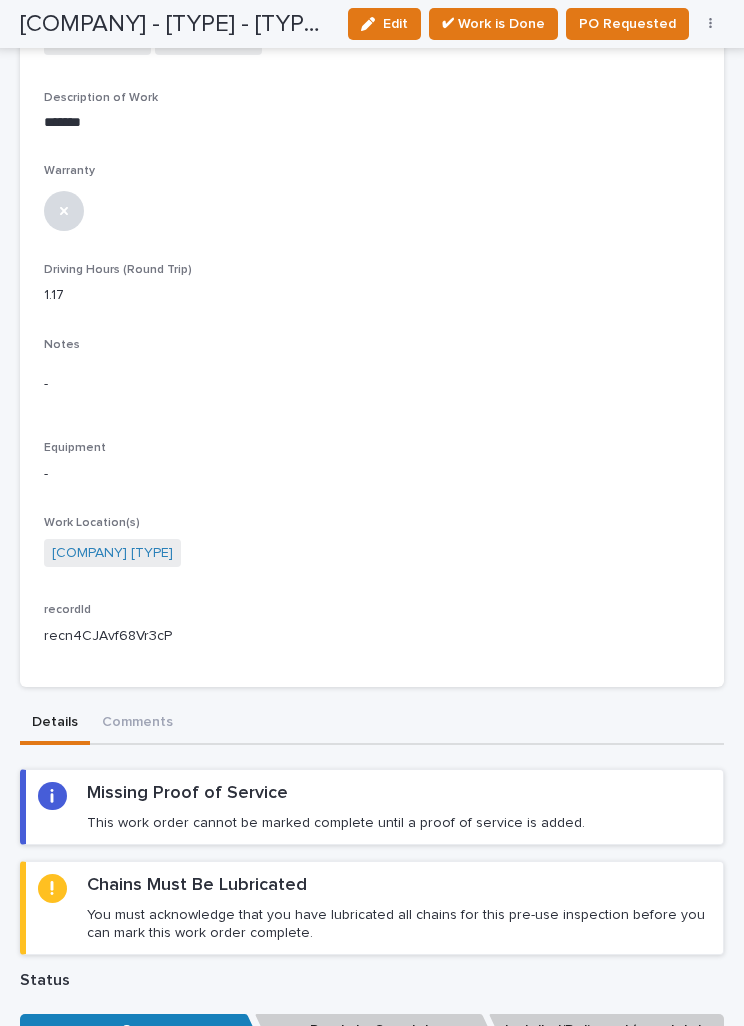 click on "Missing Proof of Service This work order cannot be marked complete until a proof of service is added." at bounding box center [336, 807] 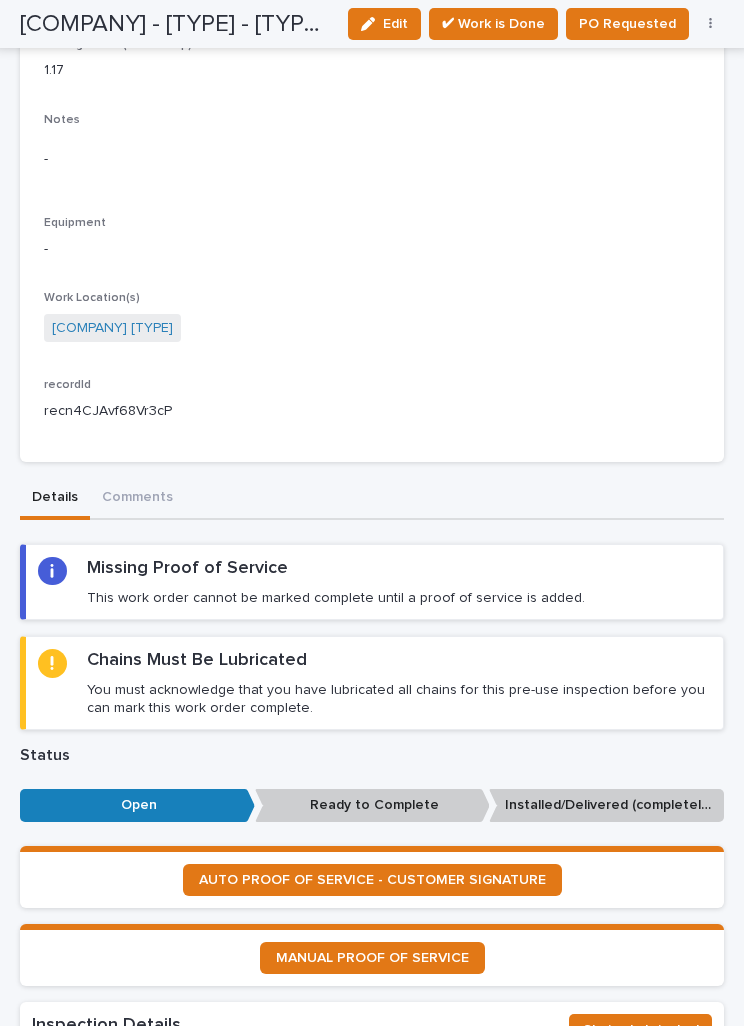 scroll, scrollTop: 725, scrollLeft: 0, axis: vertical 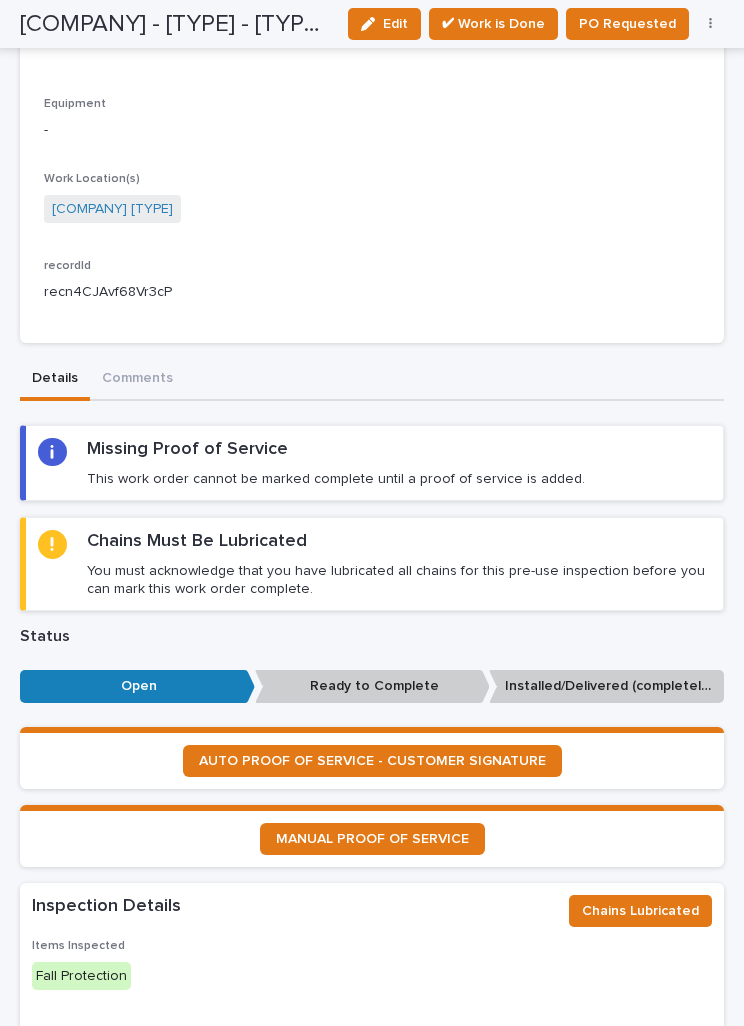 click on "AUTO PROOF OF SERVICE - CUSTOMER SIGNATURE" at bounding box center (372, 761) 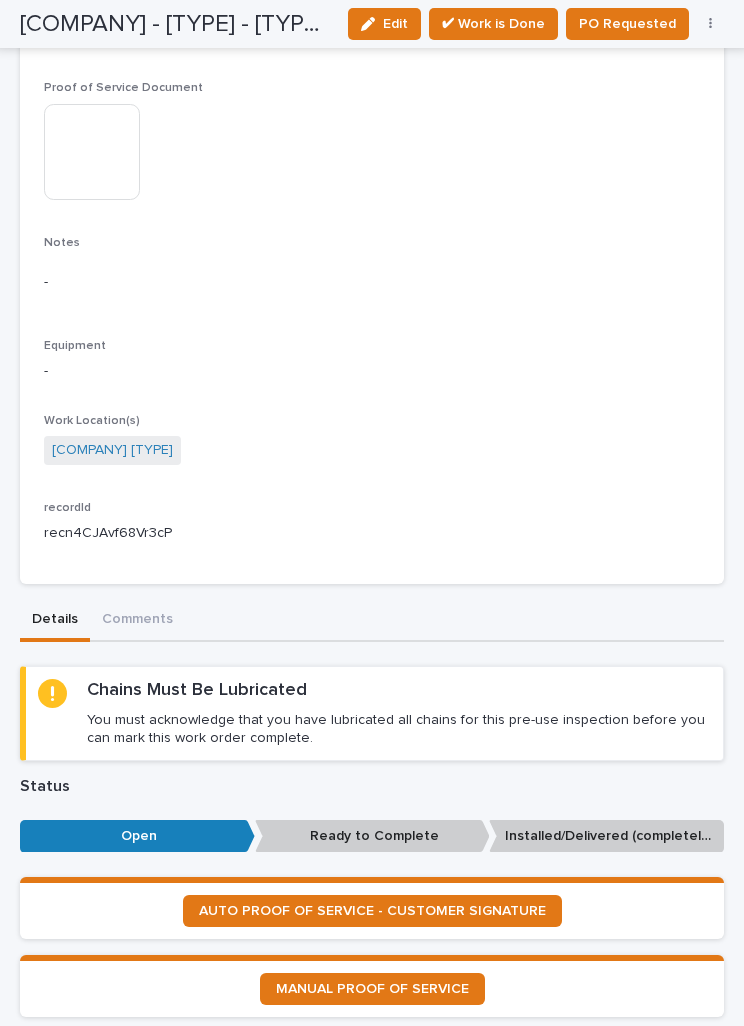 click on "✔ Work is Done" at bounding box center (493, 24) 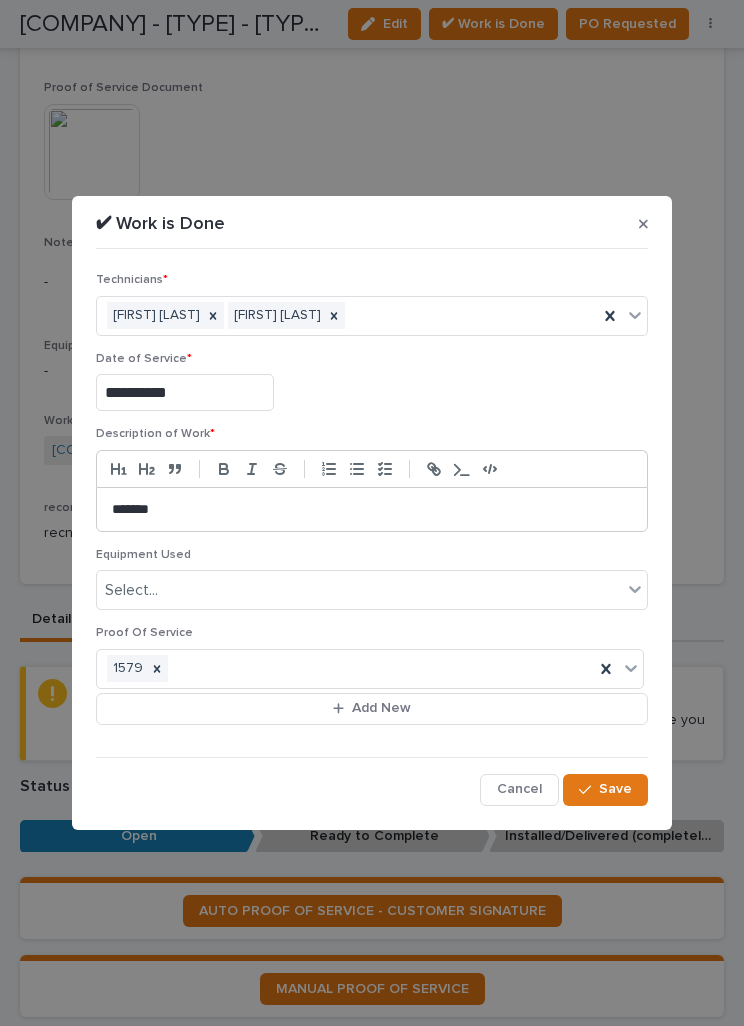 click on "Save" at bounding box center [615, 789] 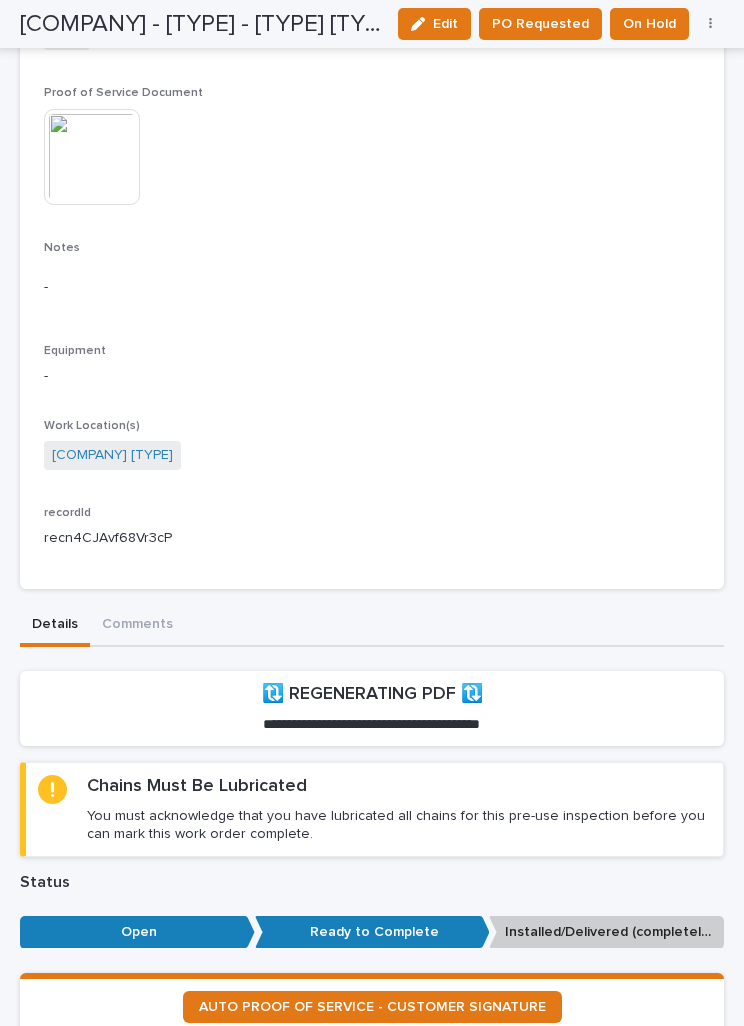 scroll, scrollTop: 720, scrollLeft: 0, axis: vertical 